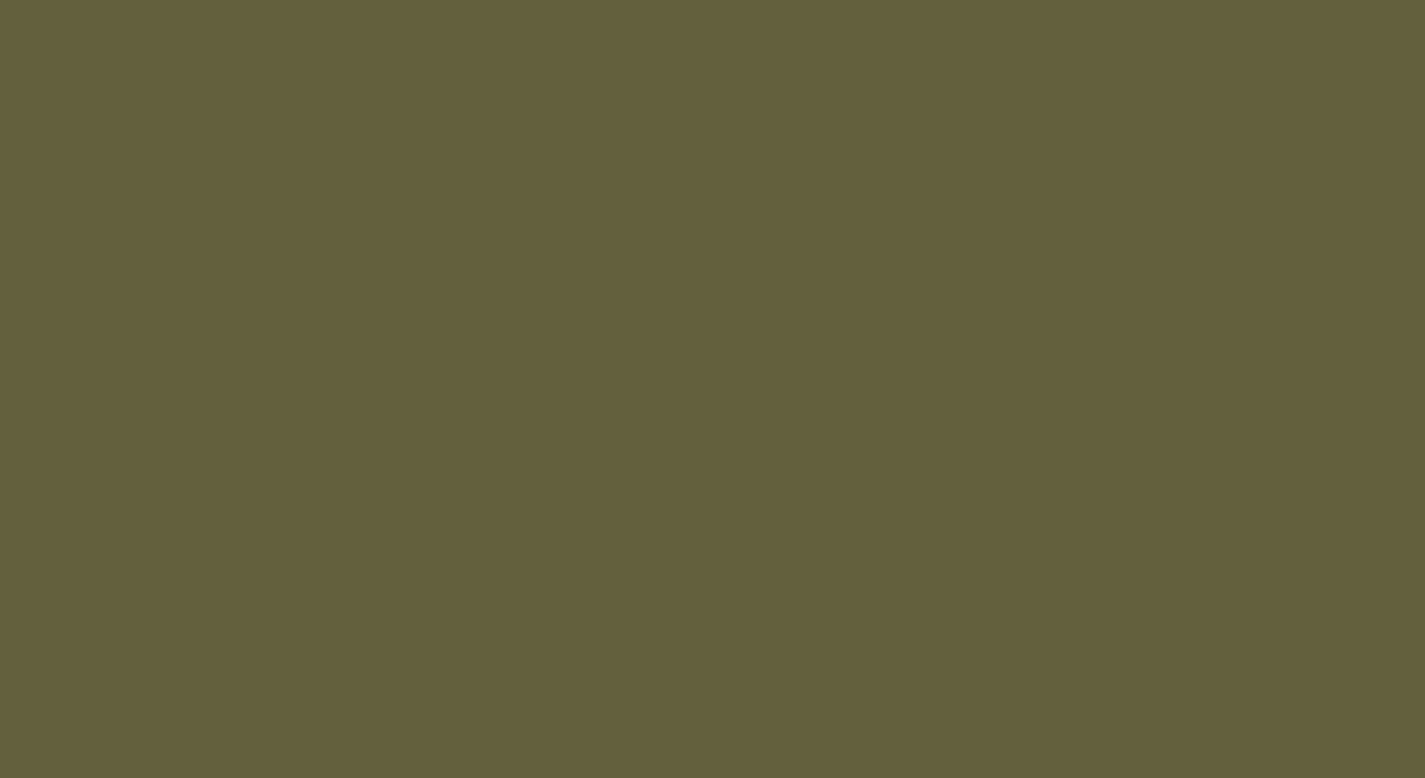 scroll, scrollTop: 0, scrollLeft: 0, axis: both 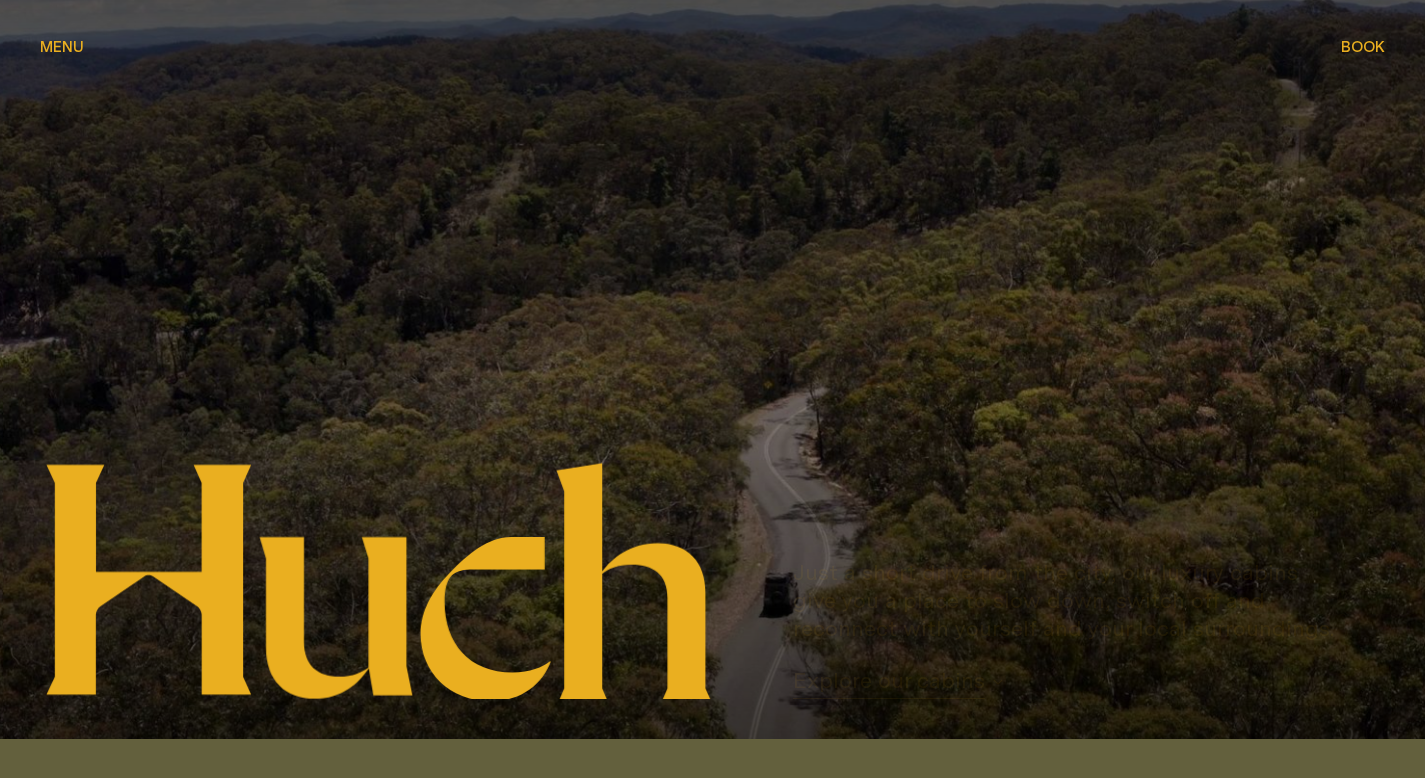 click on "Book     Book" at bounding box center [1363, 46] 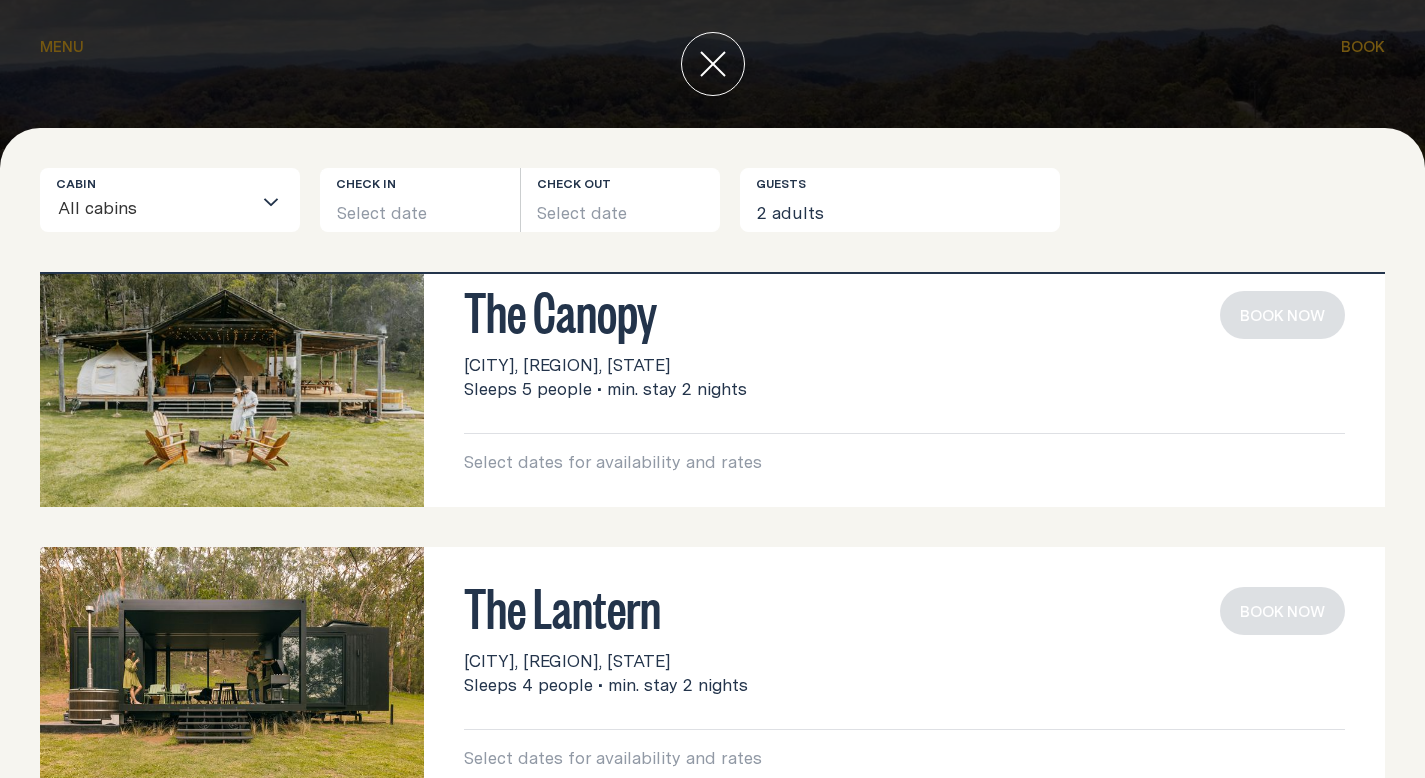 scroll, scrollTop: 424, scrollLeft: 0, axis: vertical 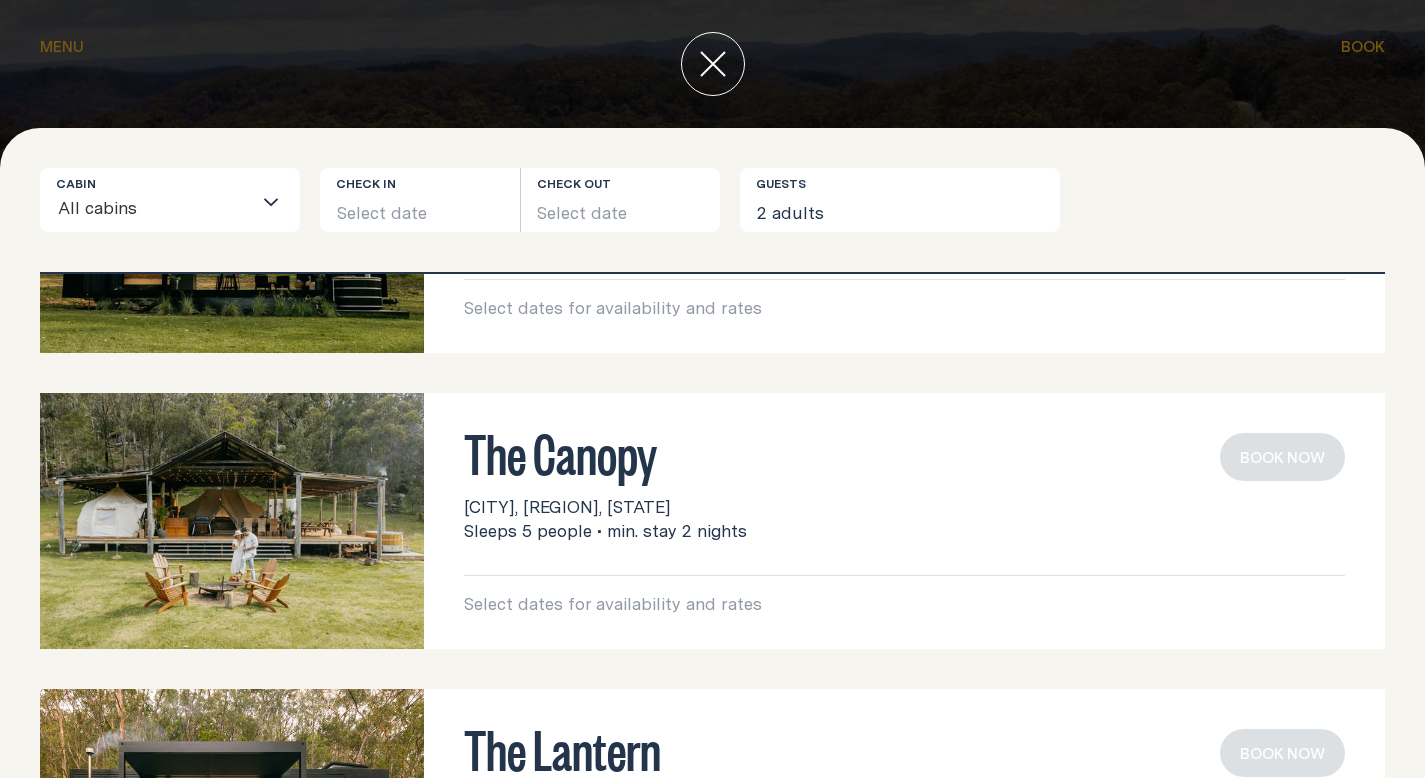 click on "The Canopy" at bounding box center (904, 452) 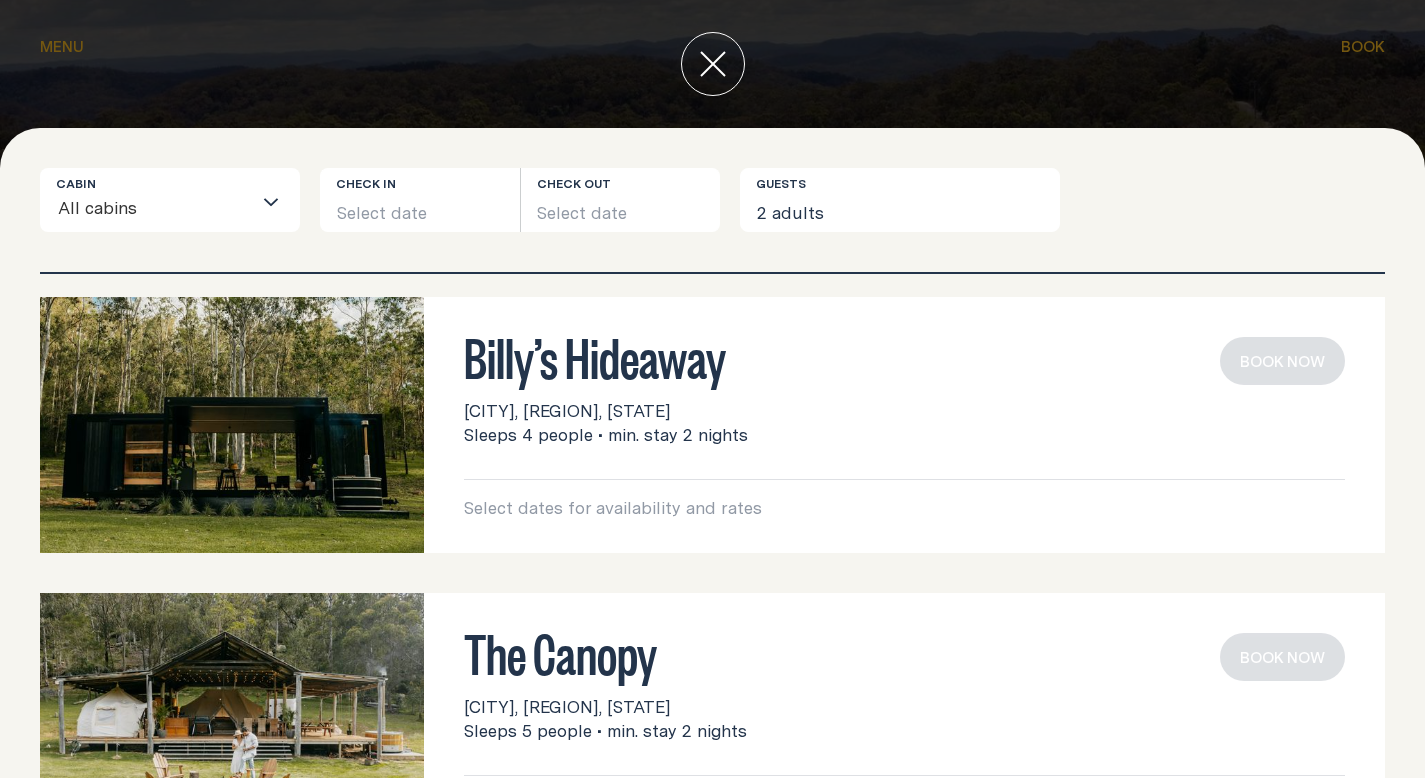 click on "Billy’s Hideaway" at bounding box center [904, 356] 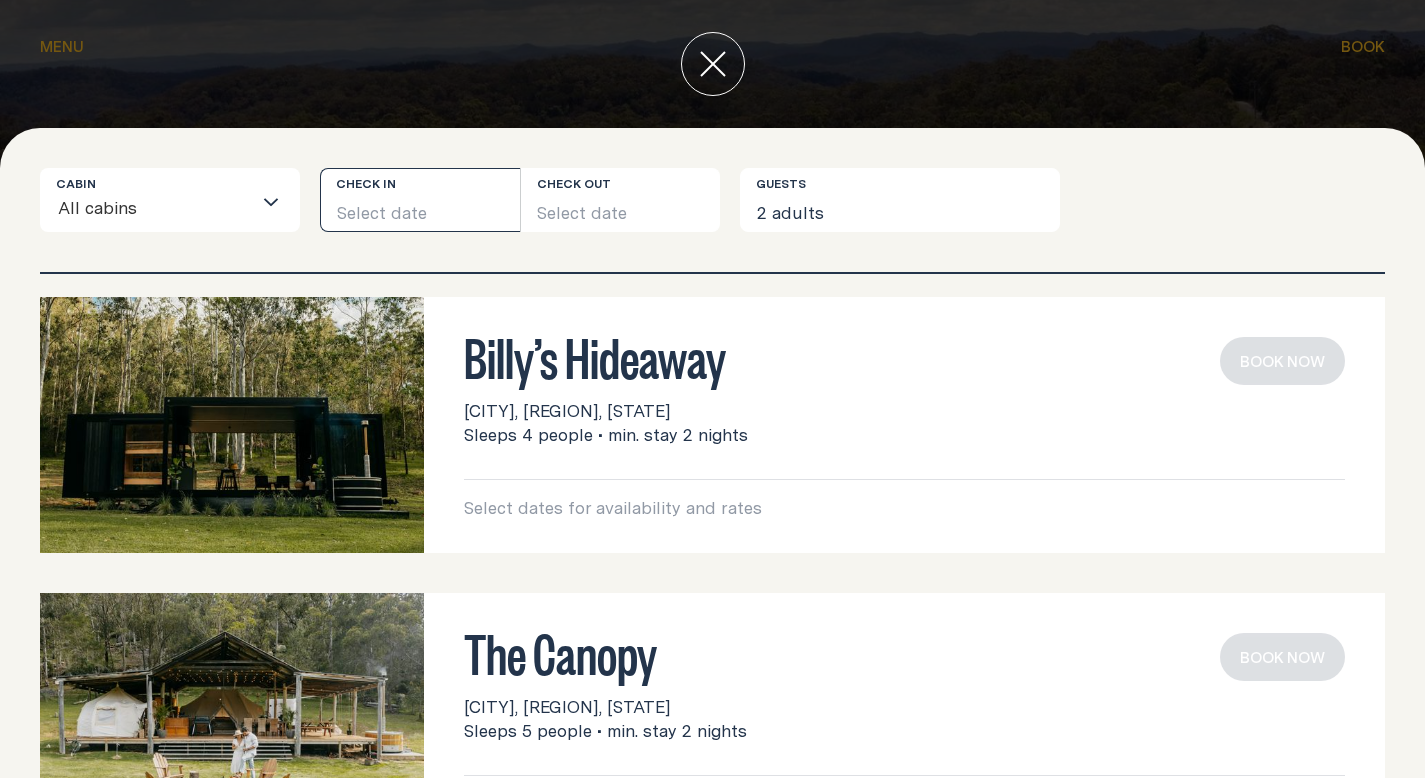 click on "Select date" at bounding box center [420, 200] 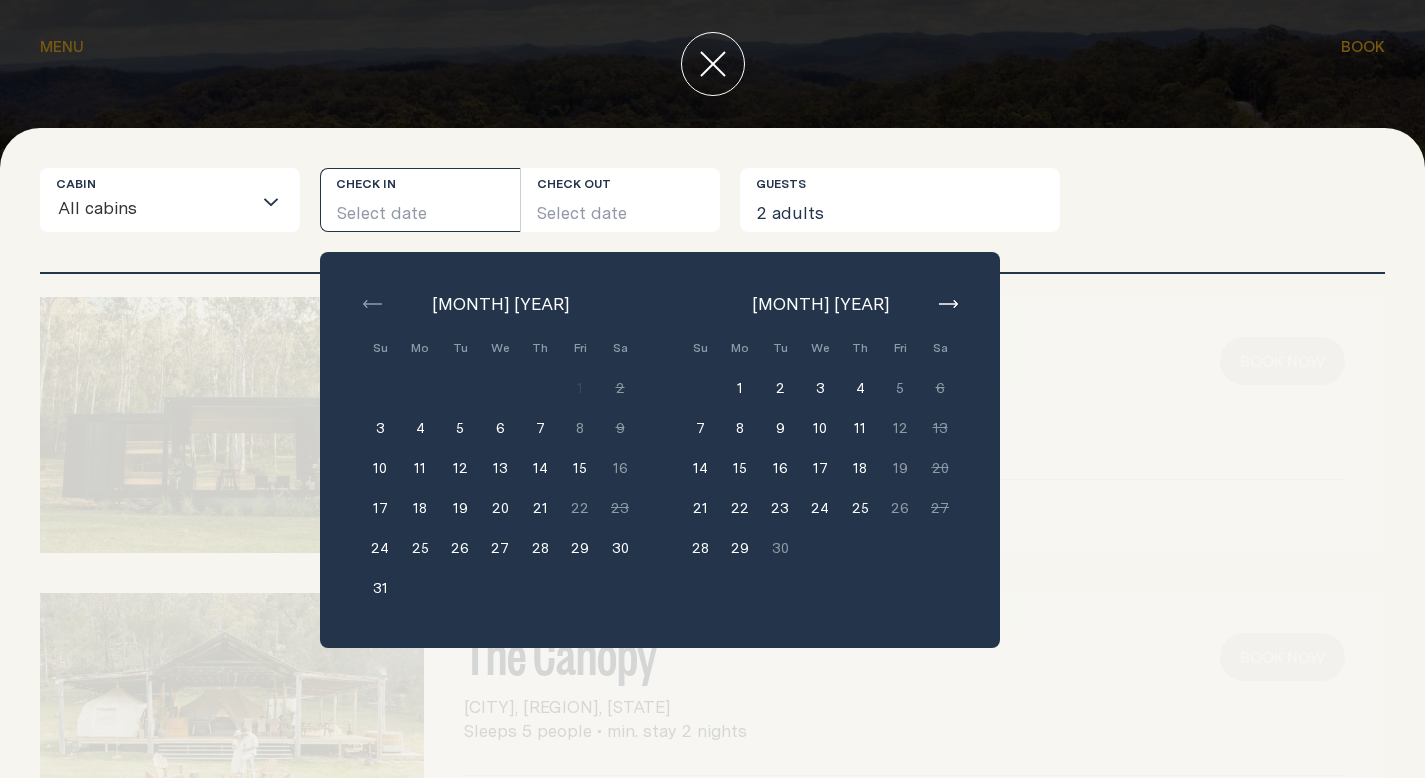 click on "28" at bounding box center [540, 548] 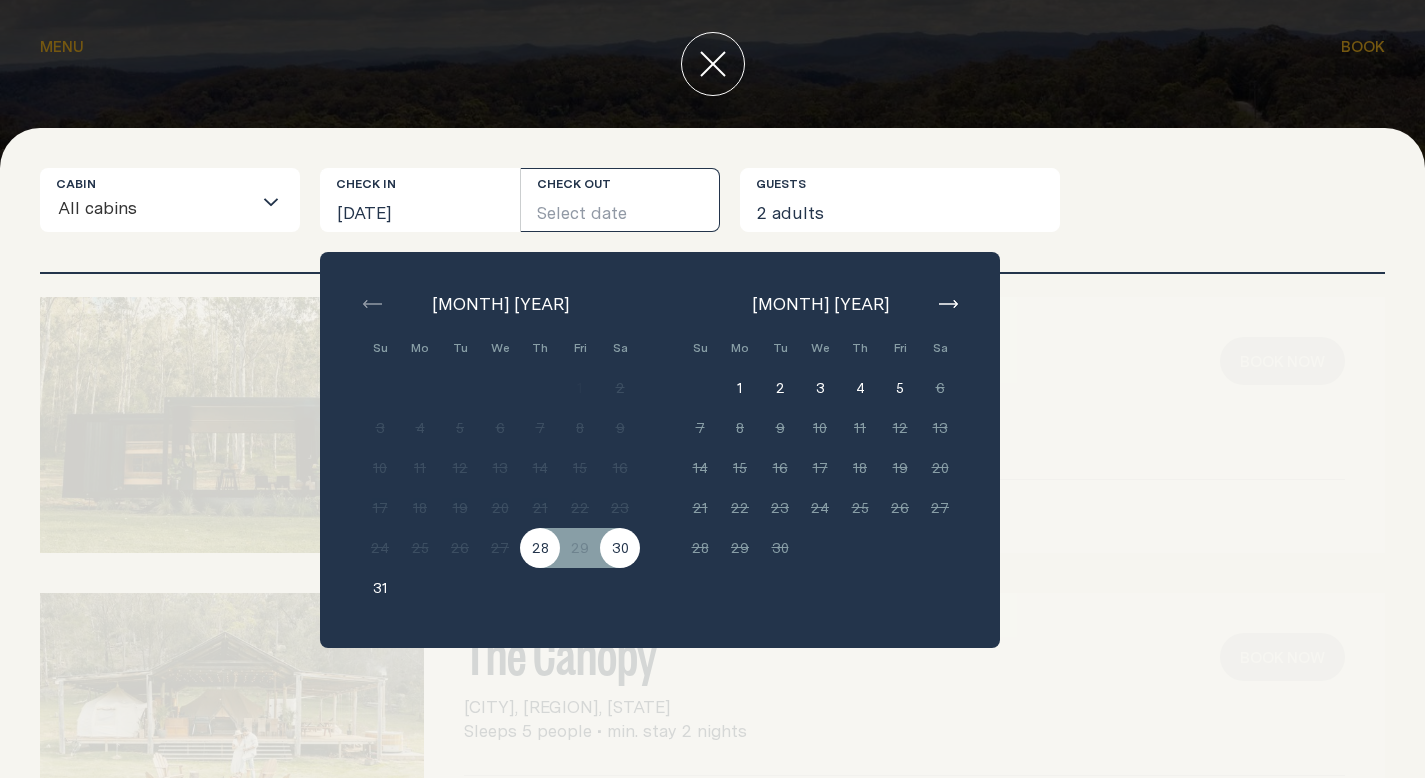 click on "30" at bounding box center [620, 548] 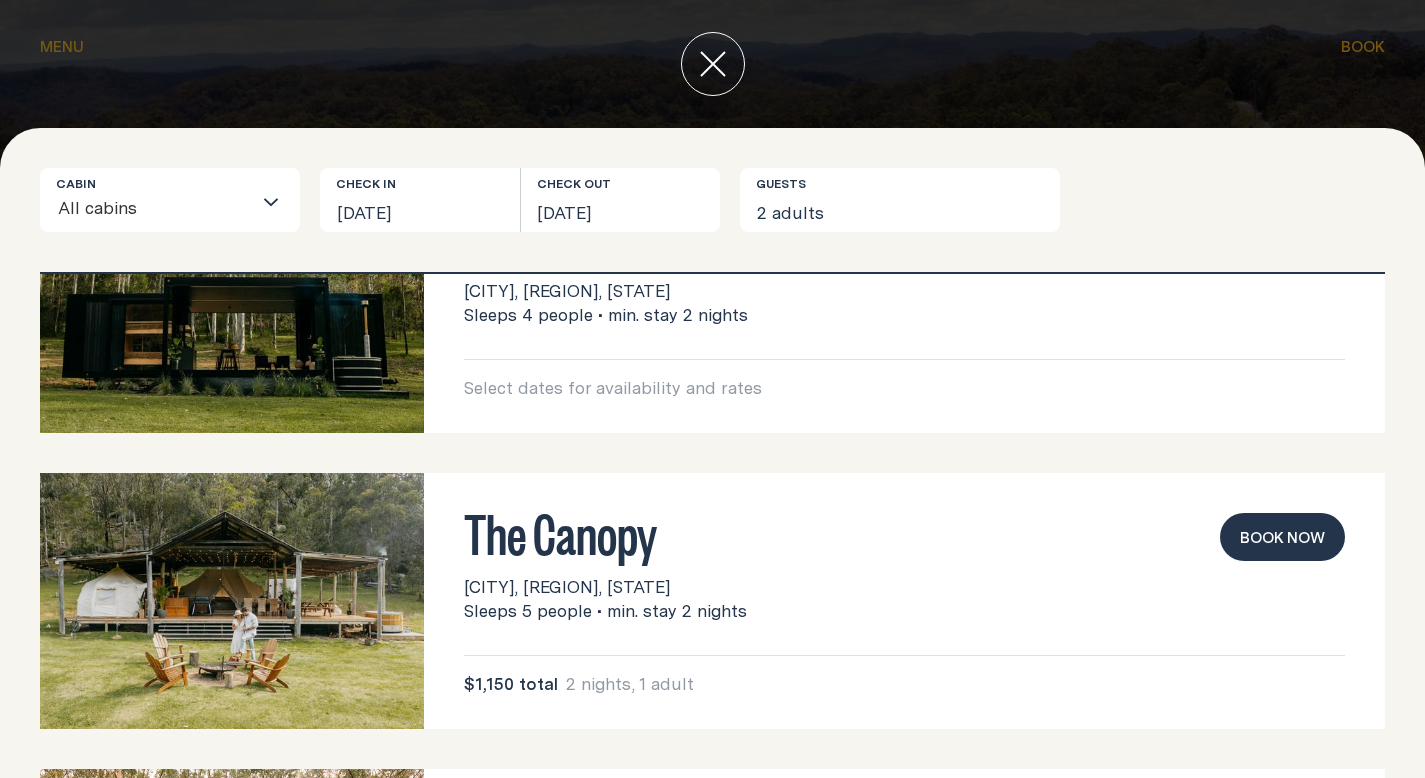 scroll, scrollTop: 0, scrollLeft: 0, axis: both 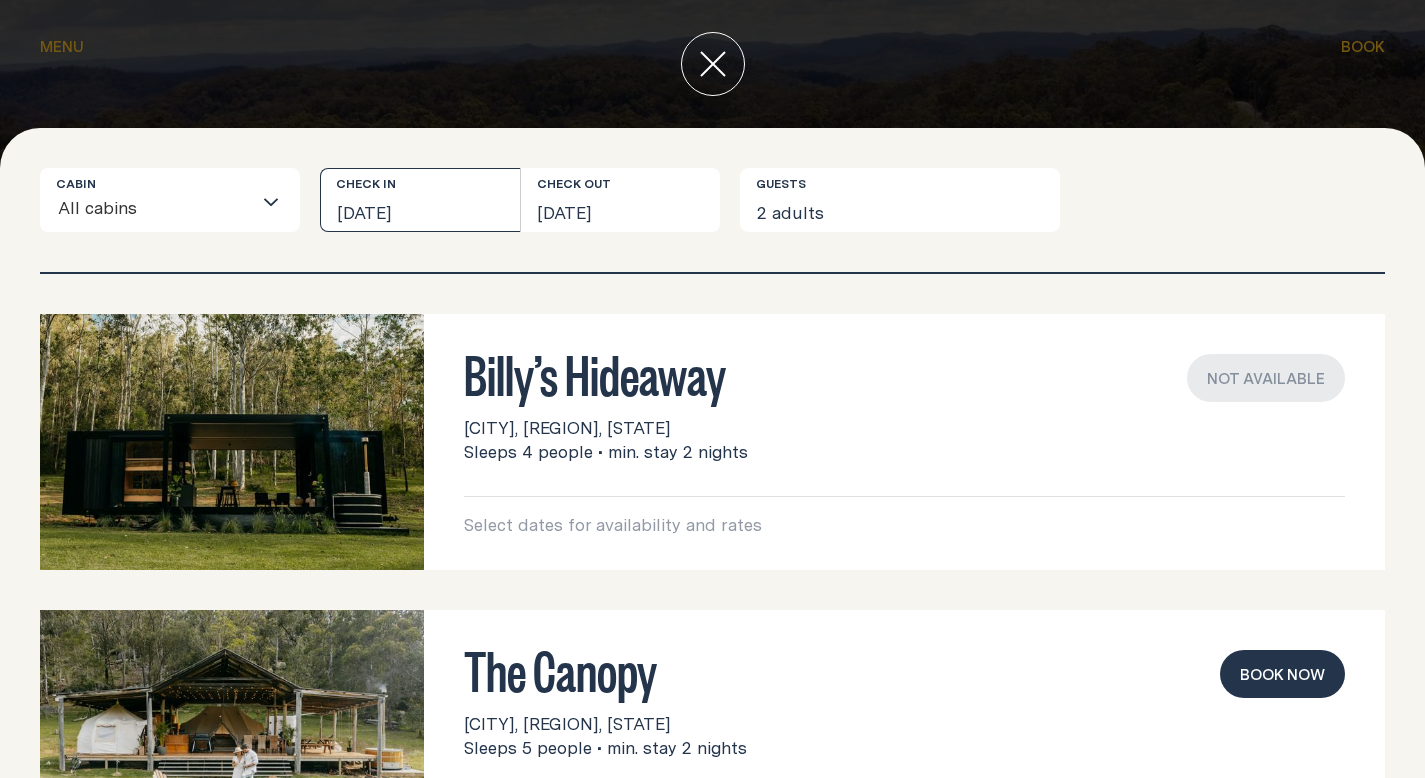 click on "[DATE]" at bounding box center (420, 200) 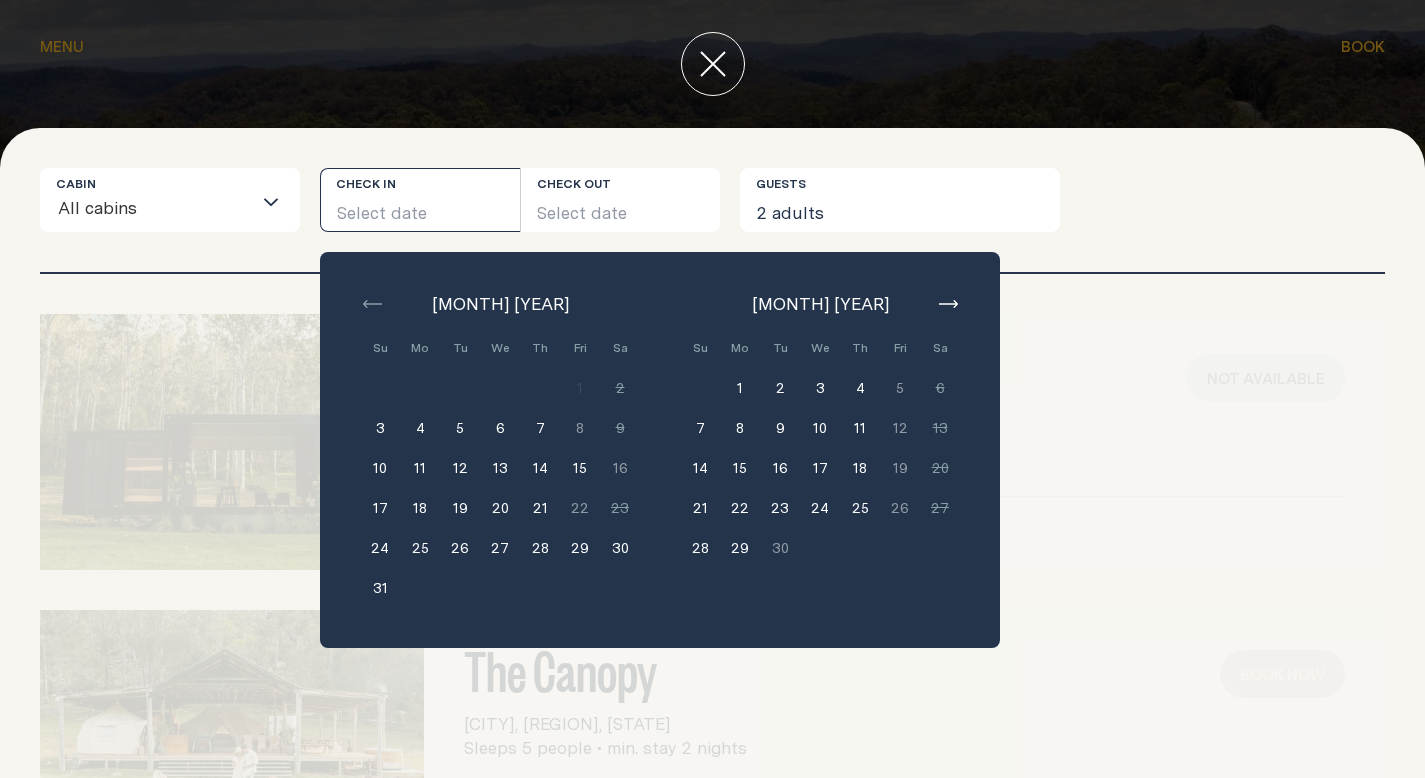 click on "1" at bounding box center [740, 388] 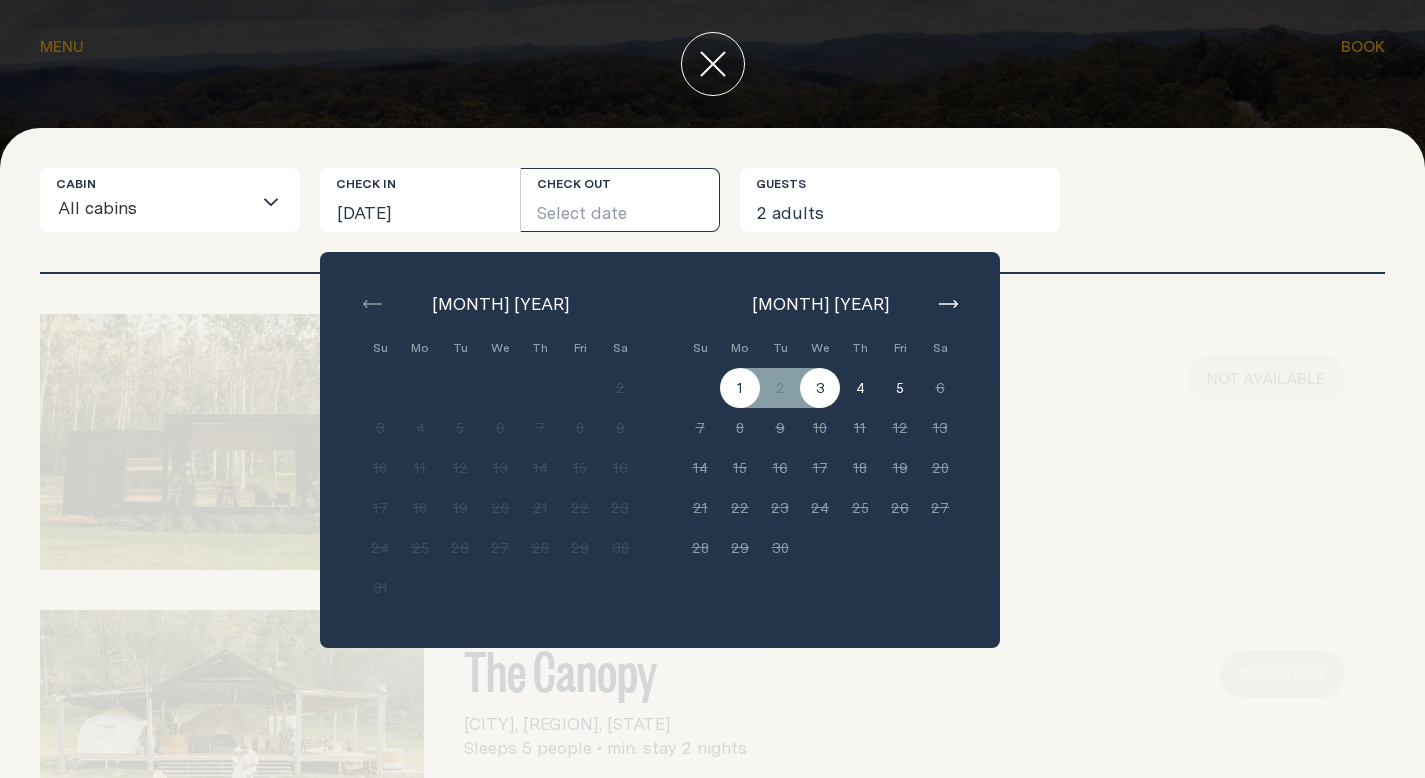 click on "3" at bounding box center (820, 388) 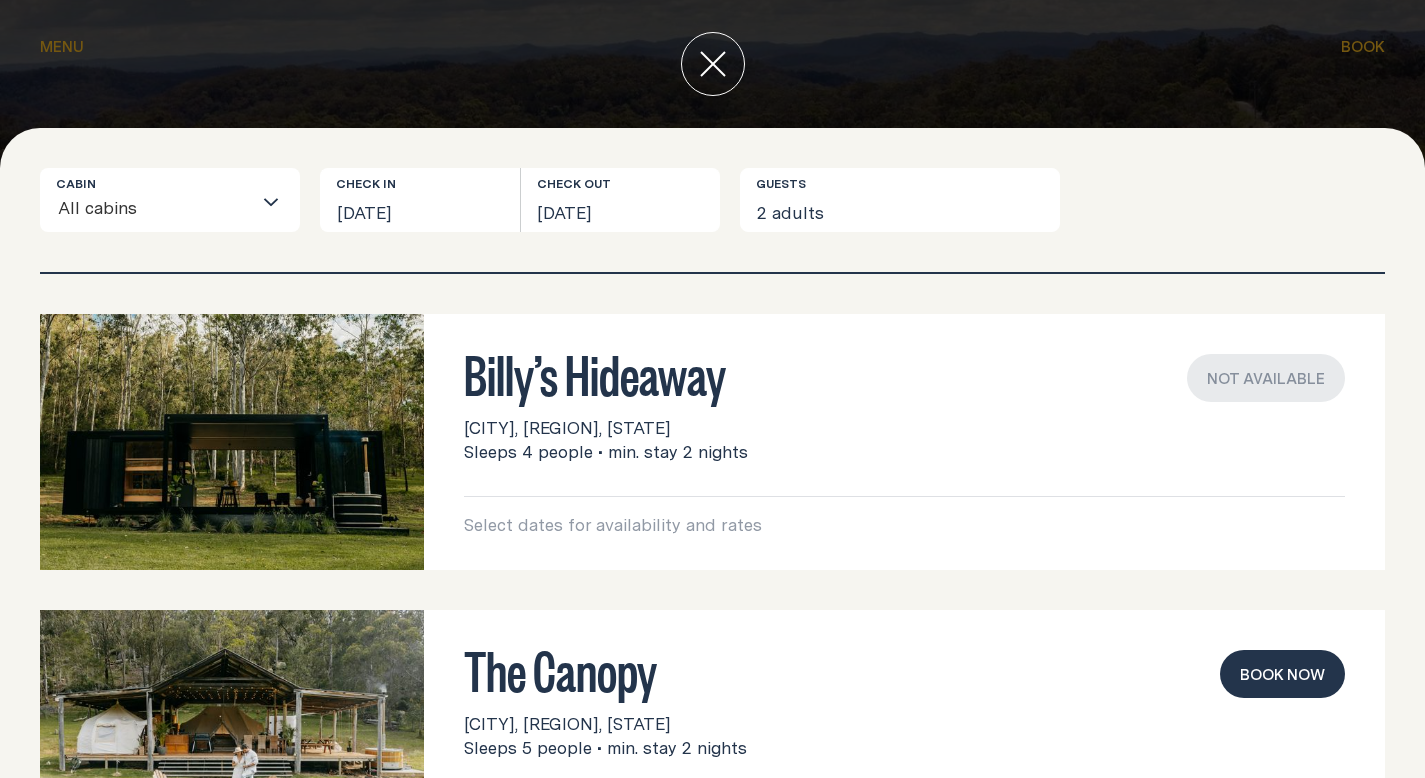 scroll, scrollTop: 7, scrollLeft: 0, axis: vertical 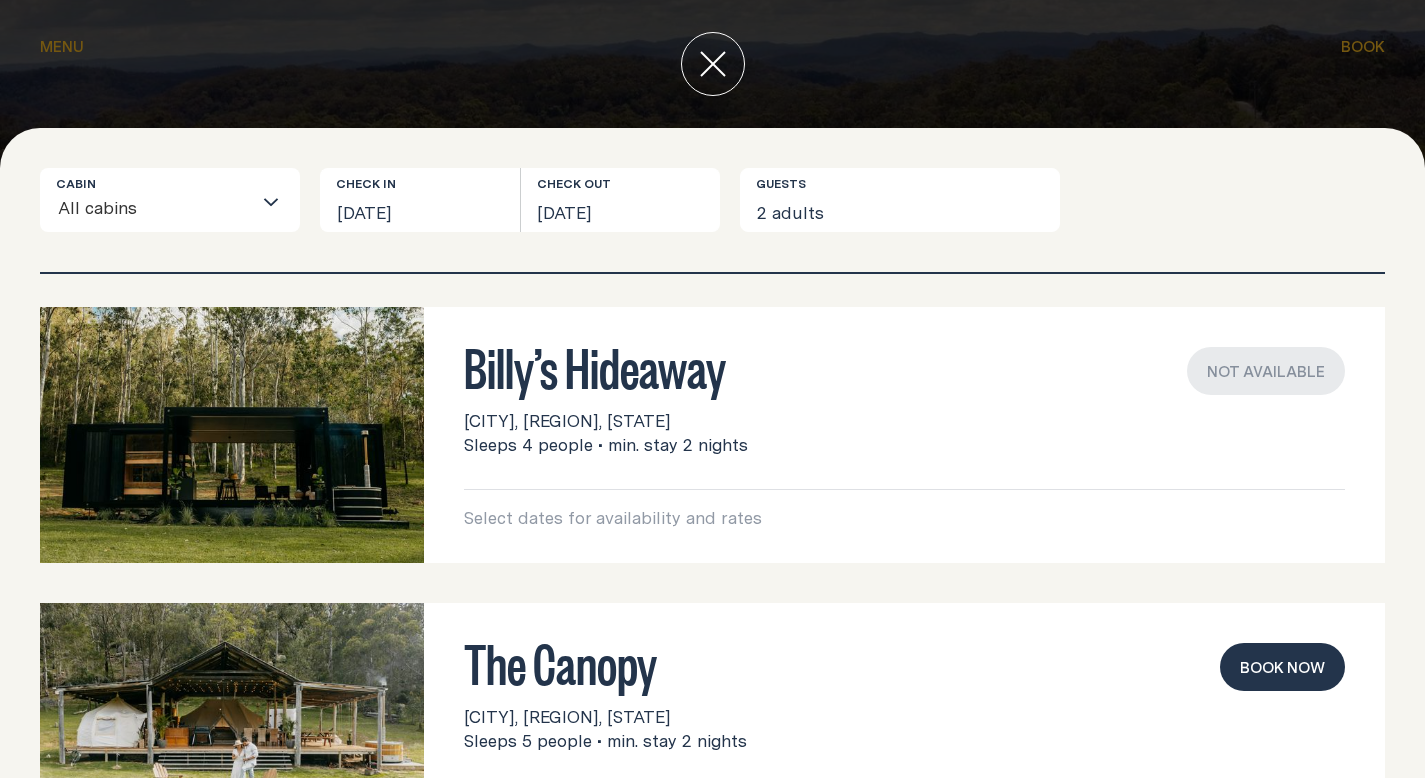 click on "Cabin
All cabins
Loading...        Check in    [DATE]    Check out    [DATE]      Guests    [NUMBER] [PERSON]" at bounding box center (712, 220) 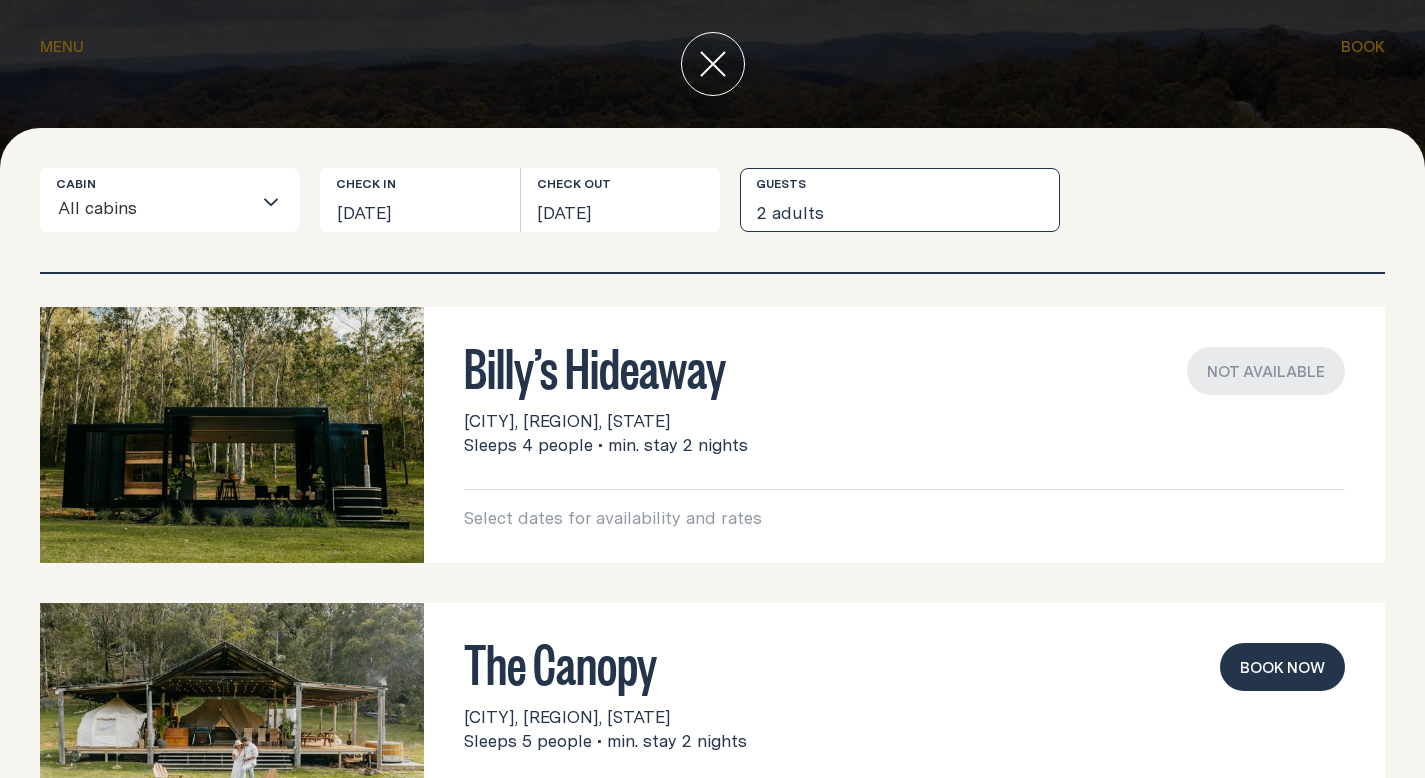 click on "2 adults" at bounding box center (900, 200) 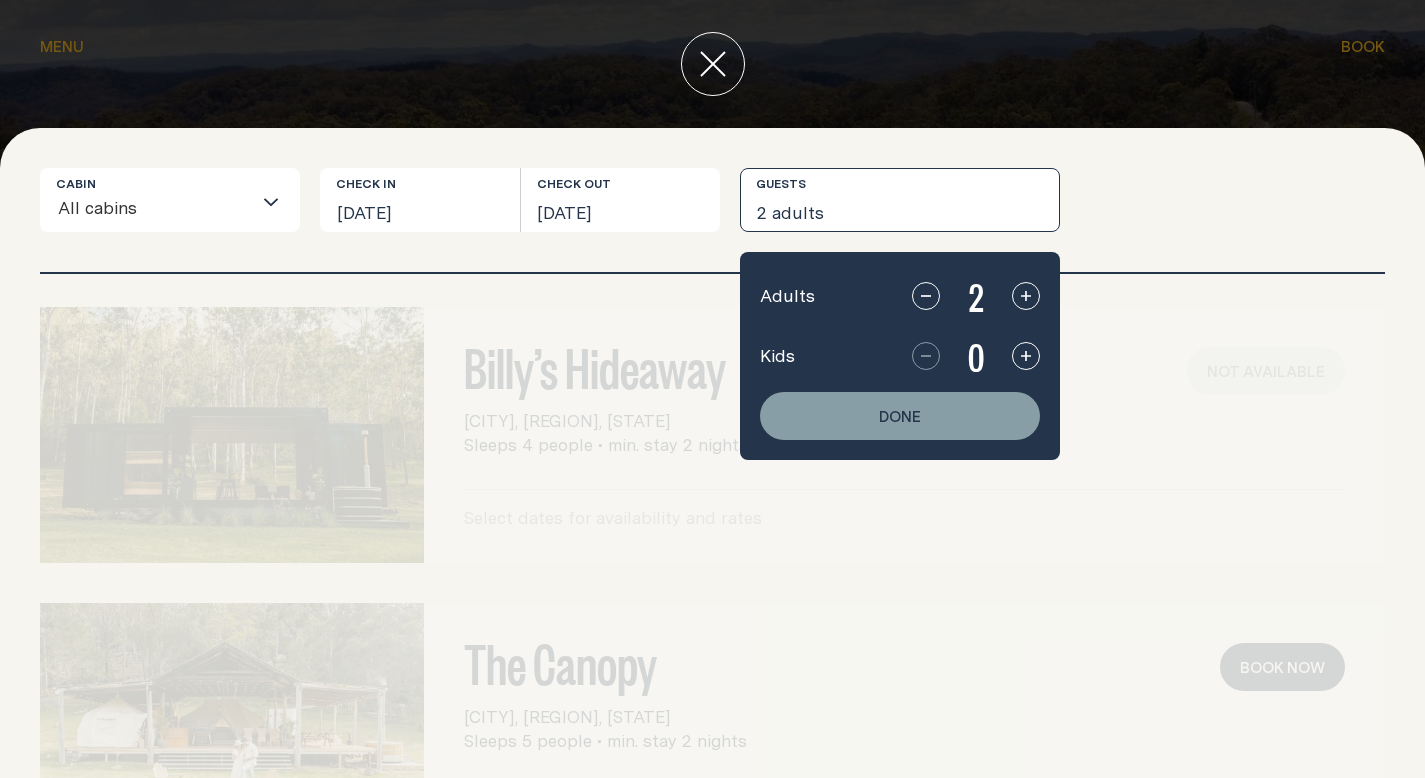 click on "2" at bounding box center (976, 296) 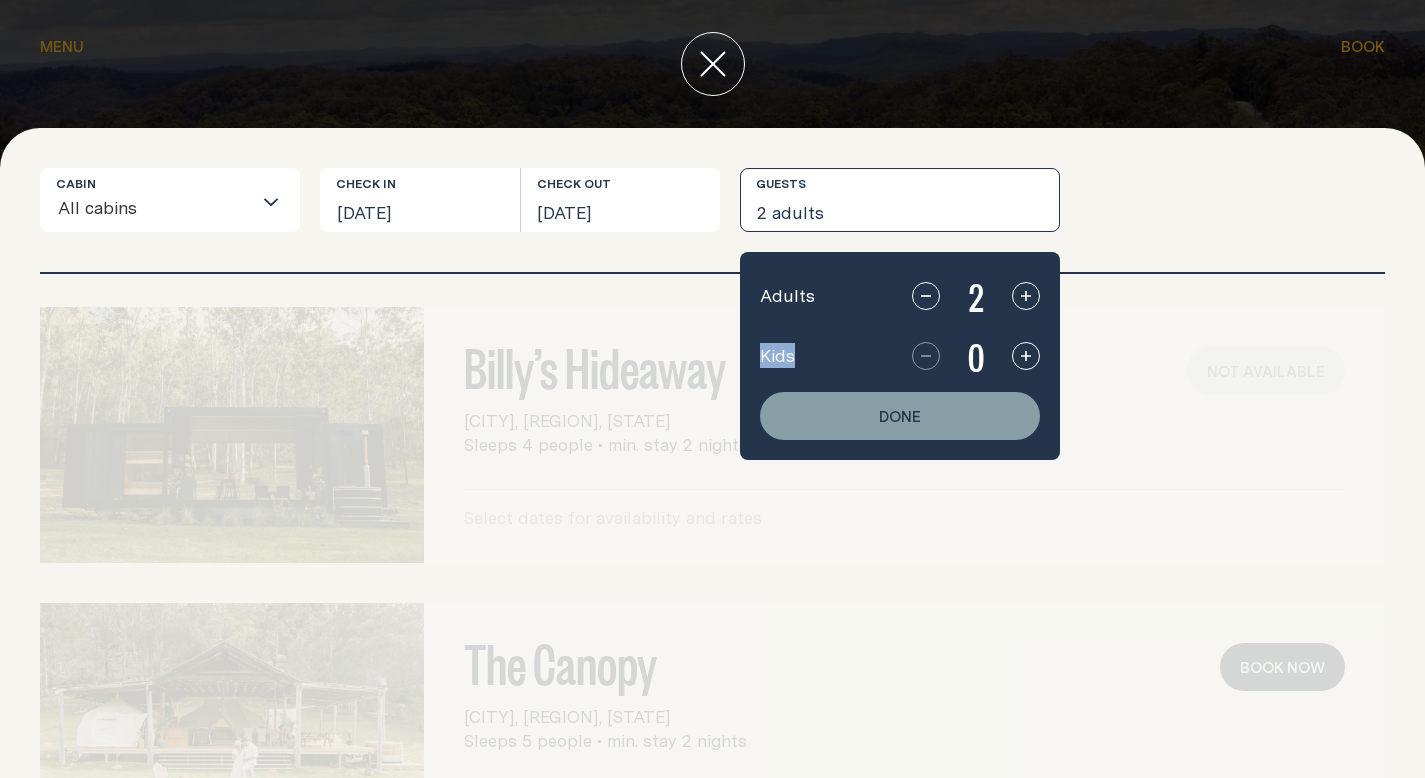 click on "2" at bounding box center (976, 296) 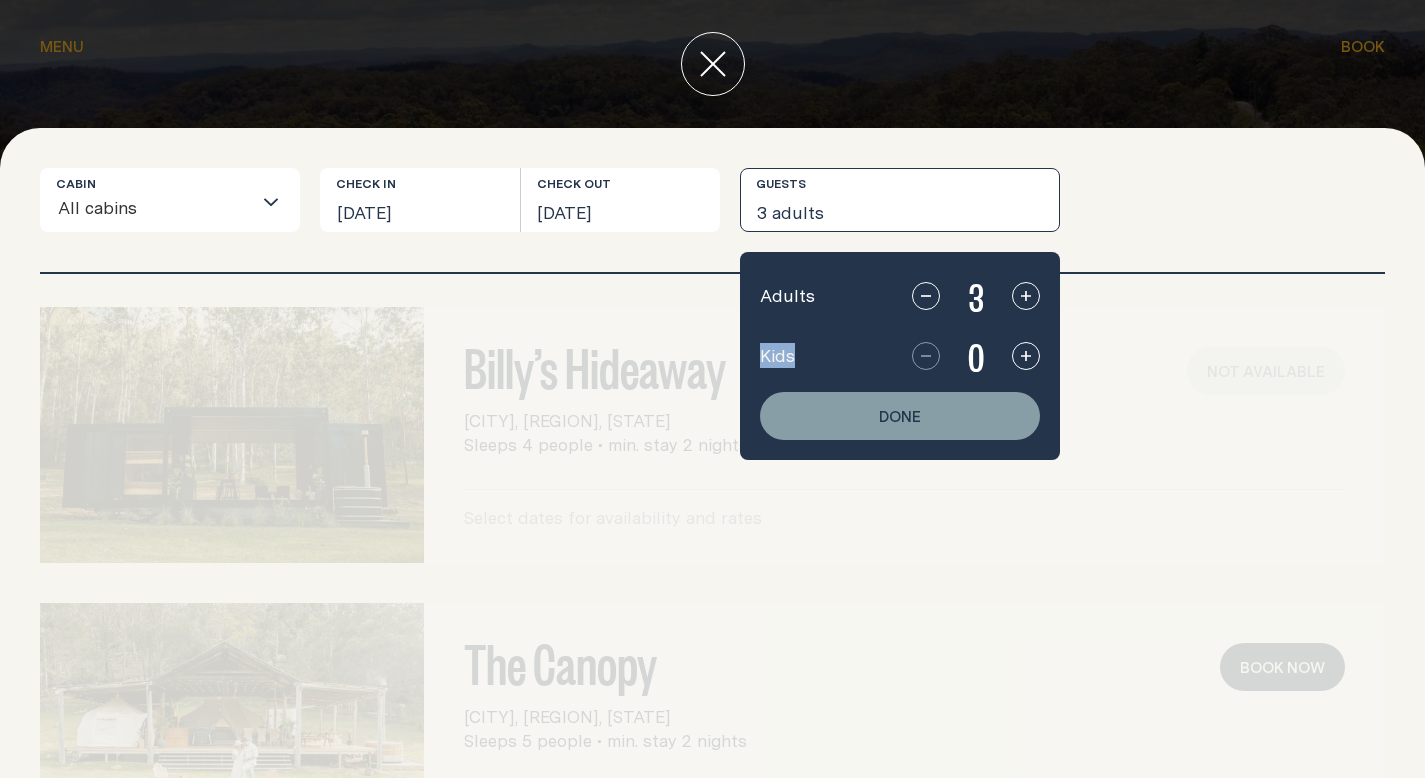 click 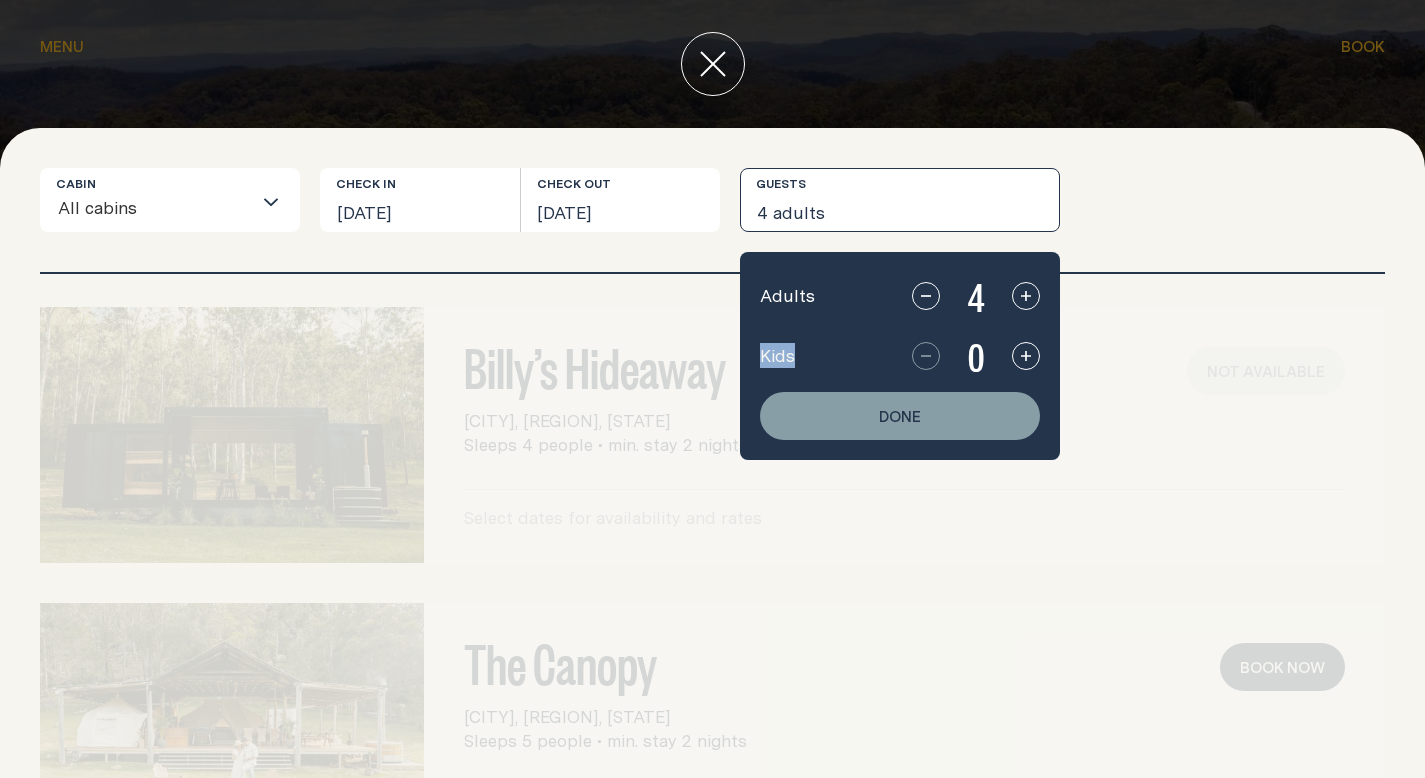 click on "Done" at bounding box center [900, 416] 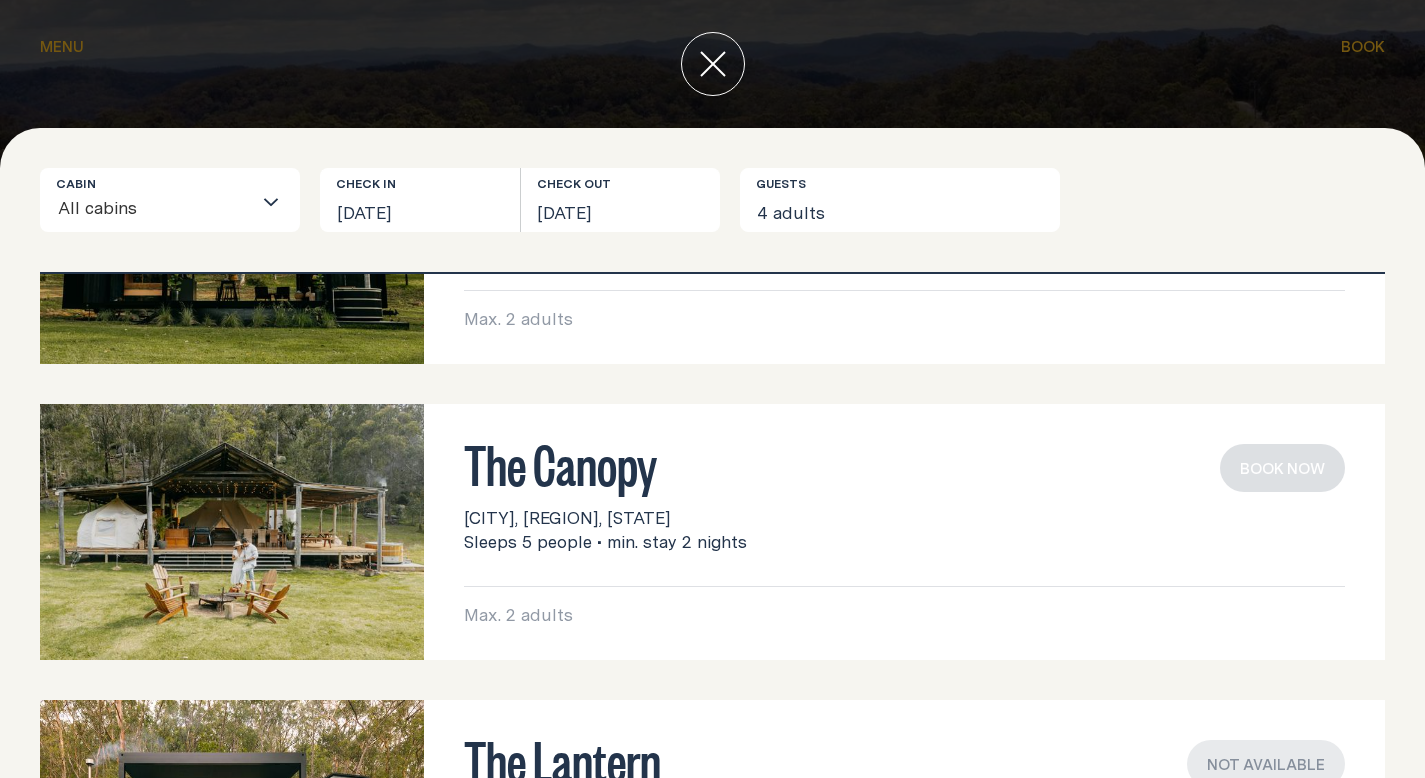scroll, scrollTop: 0, scrollLeft: 0, axis: both 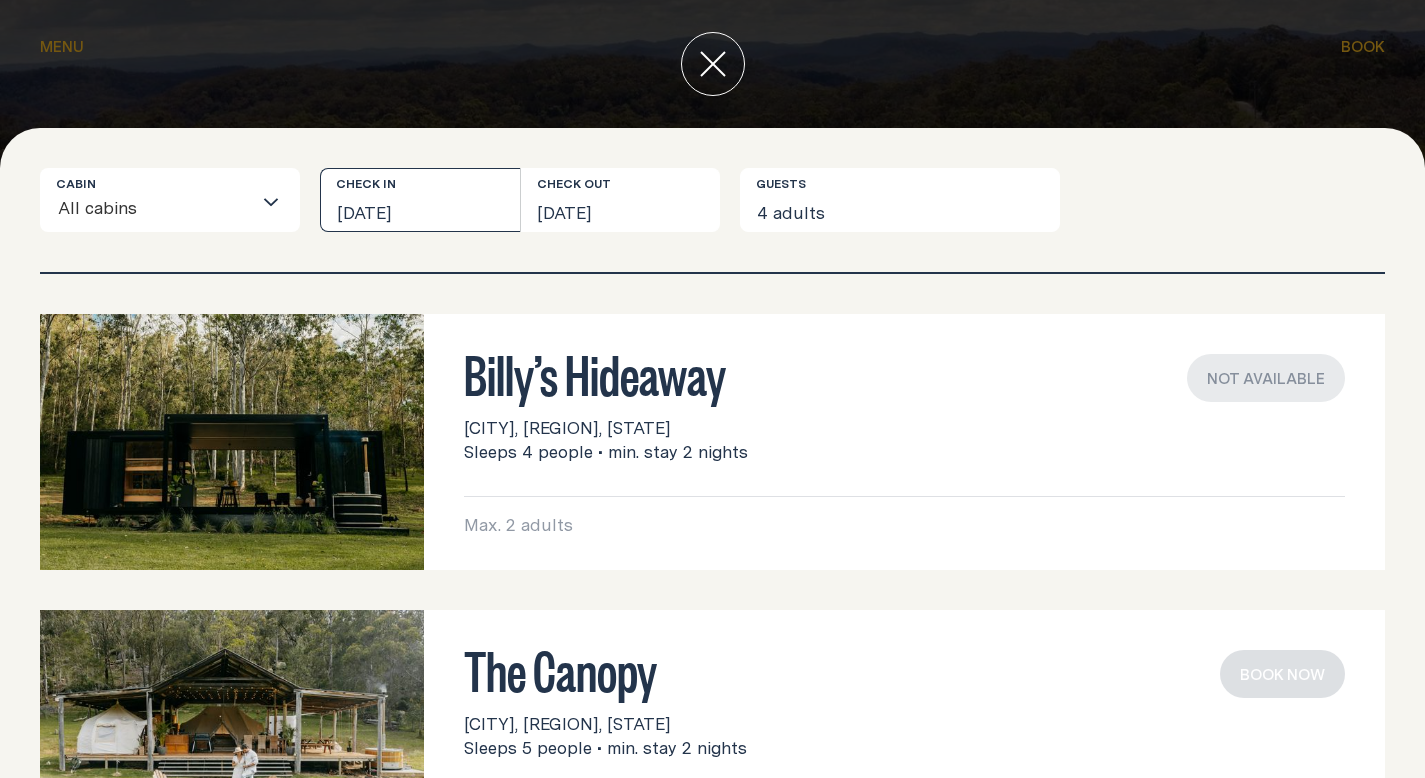 click on "[DATE]" at bounding box center [420, 200] 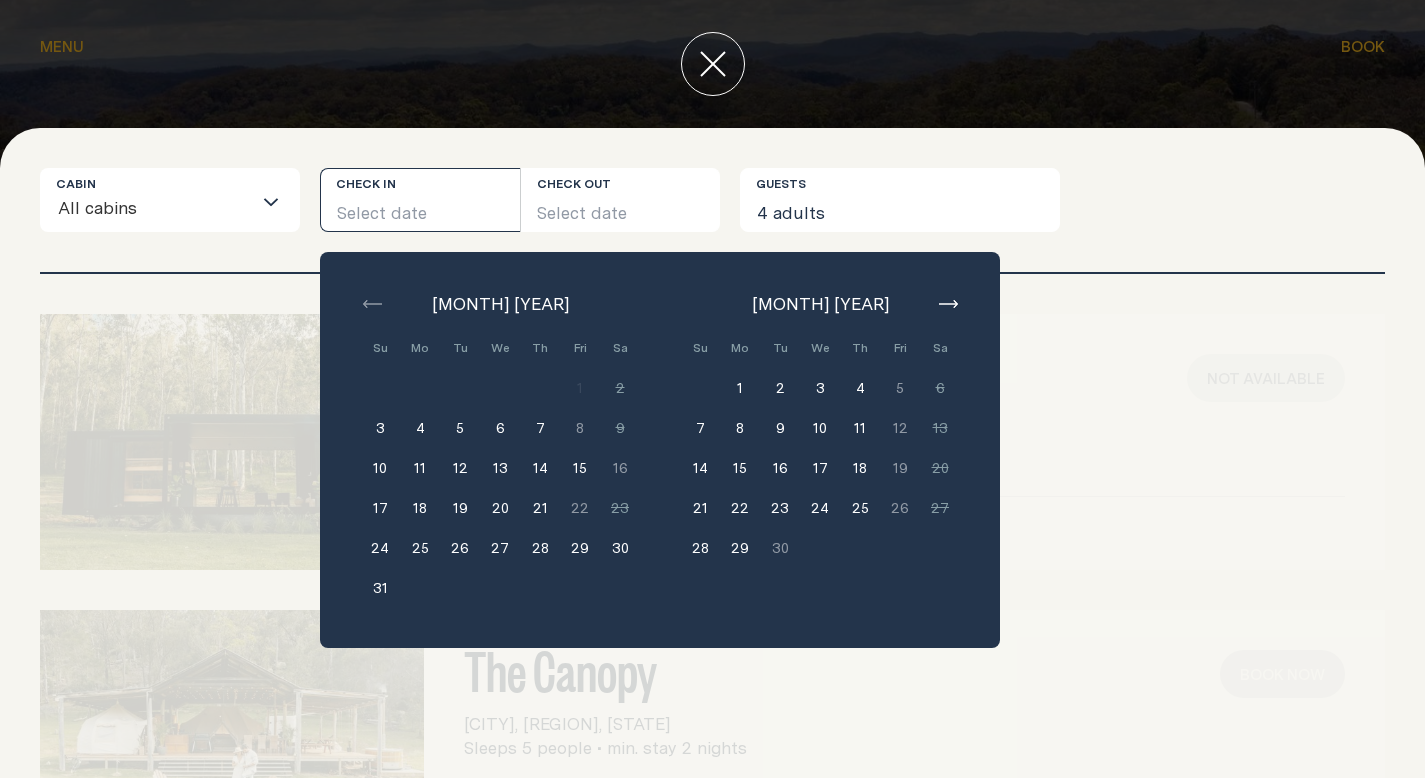 click 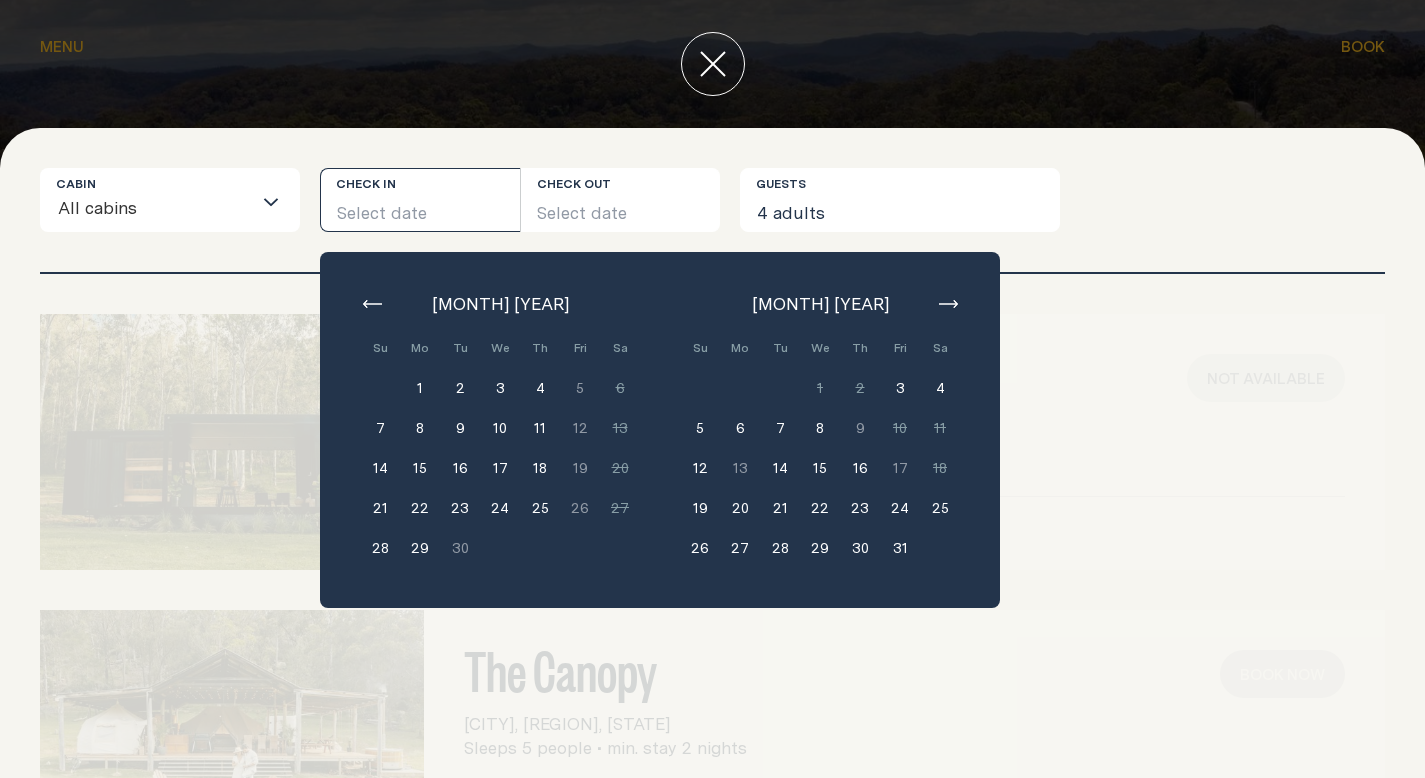 click 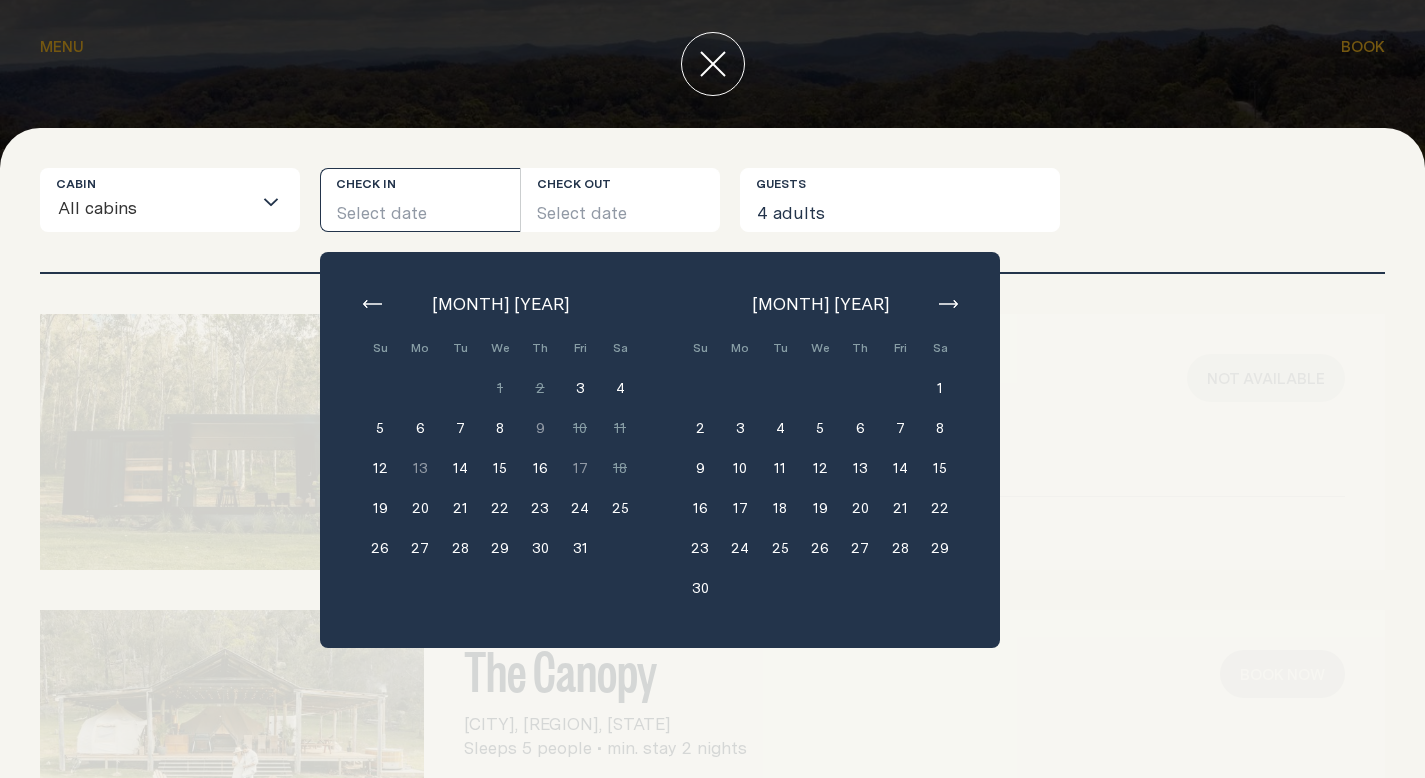 click 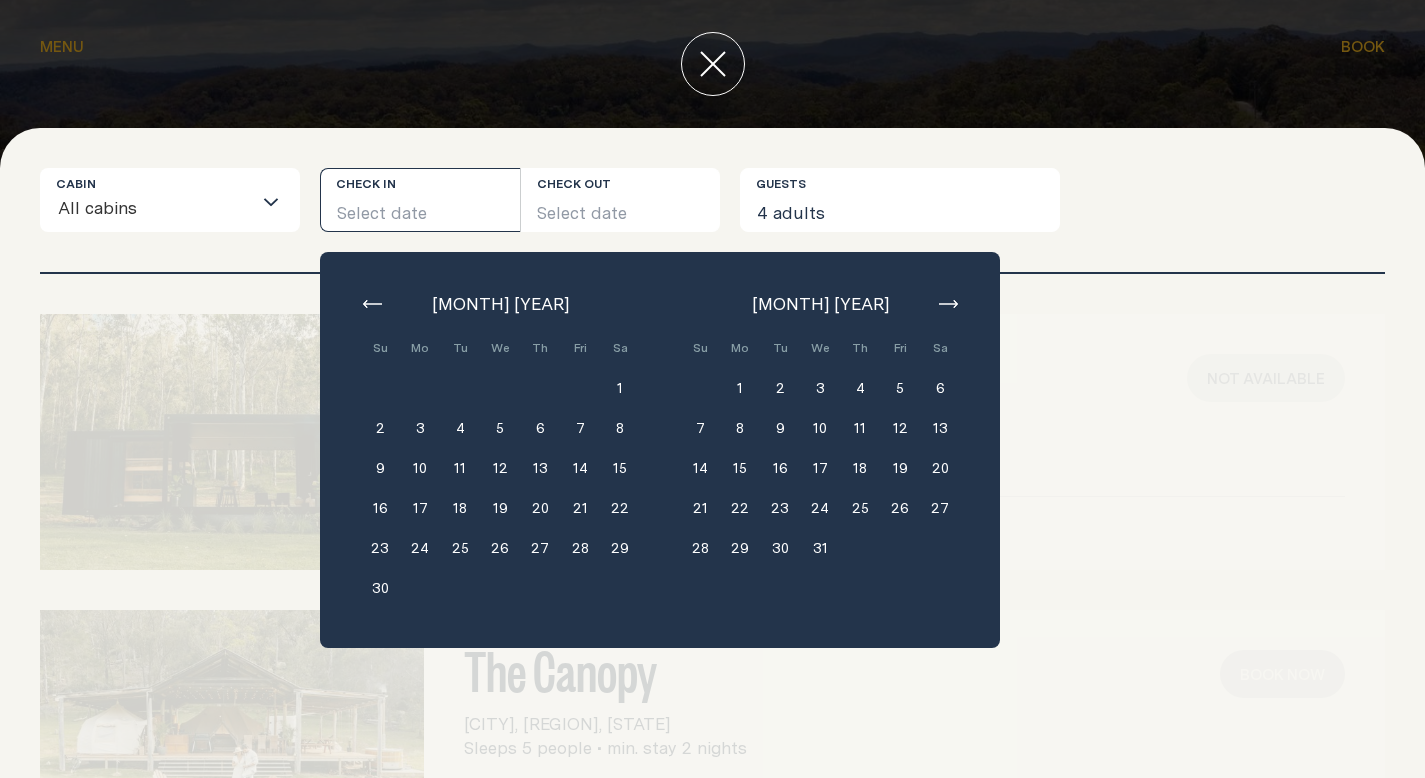 click on "11" at bounding box center [860, 428] 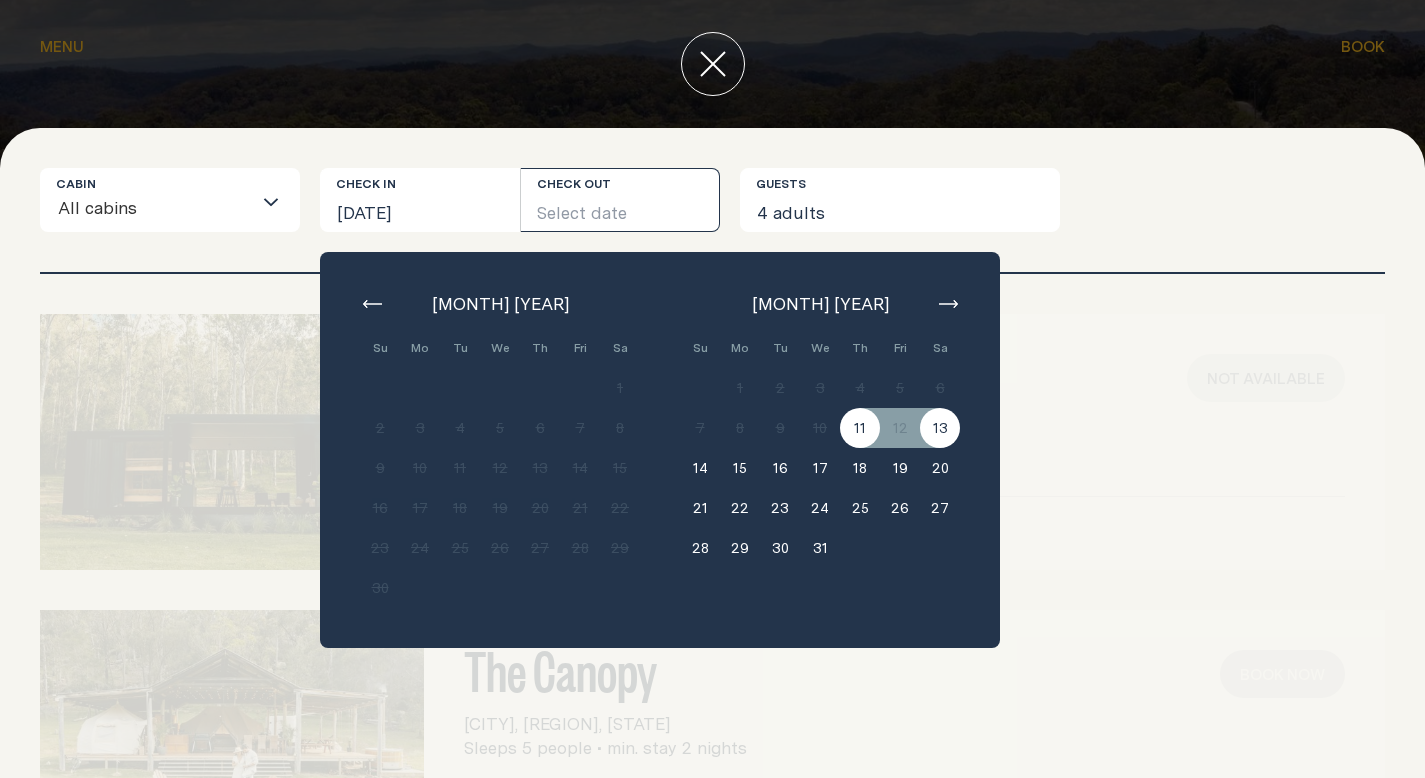 click on "13" at bounding box center (940, 428) 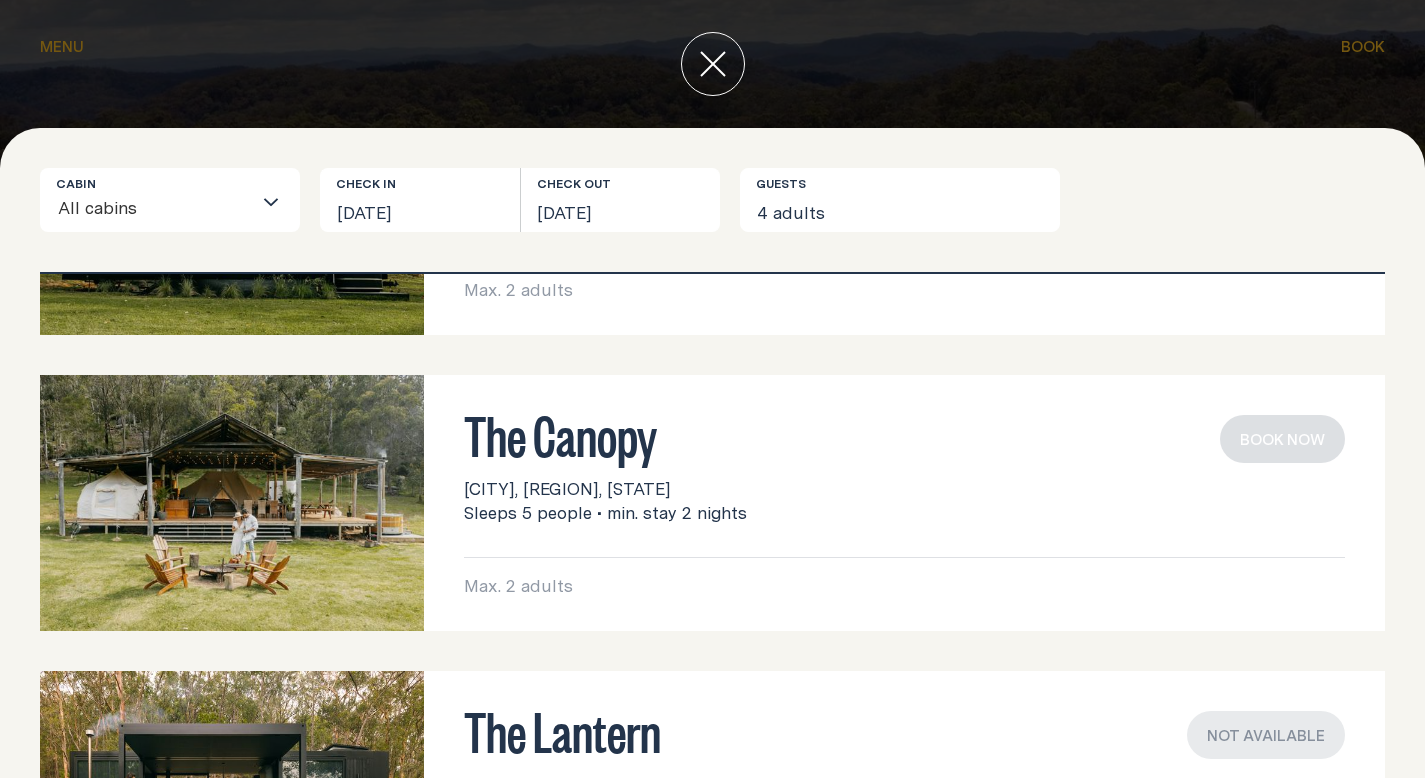 scroll, scrollTop: 0, scrollLeft: 0, axis: both 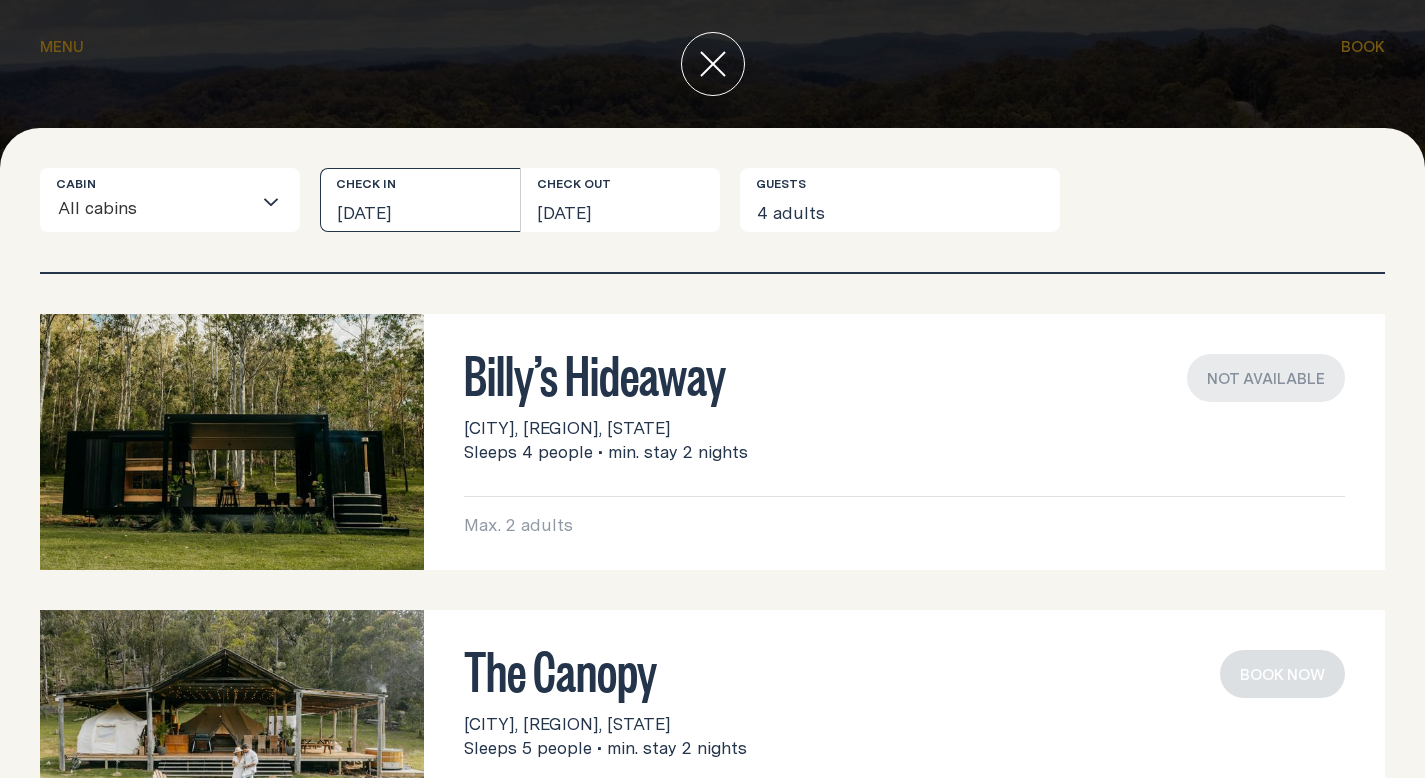 click on "[DATE]" at bounding box center (420, 200) 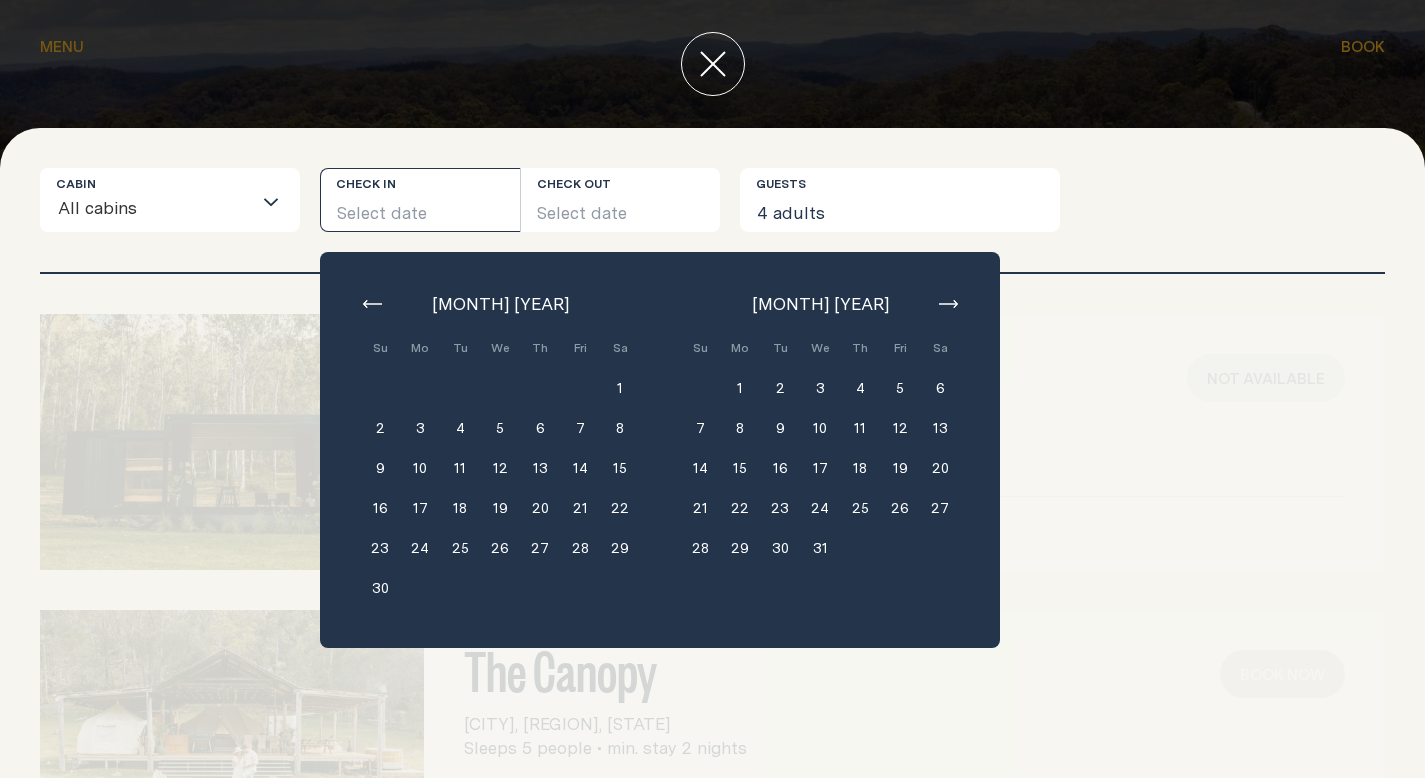 click 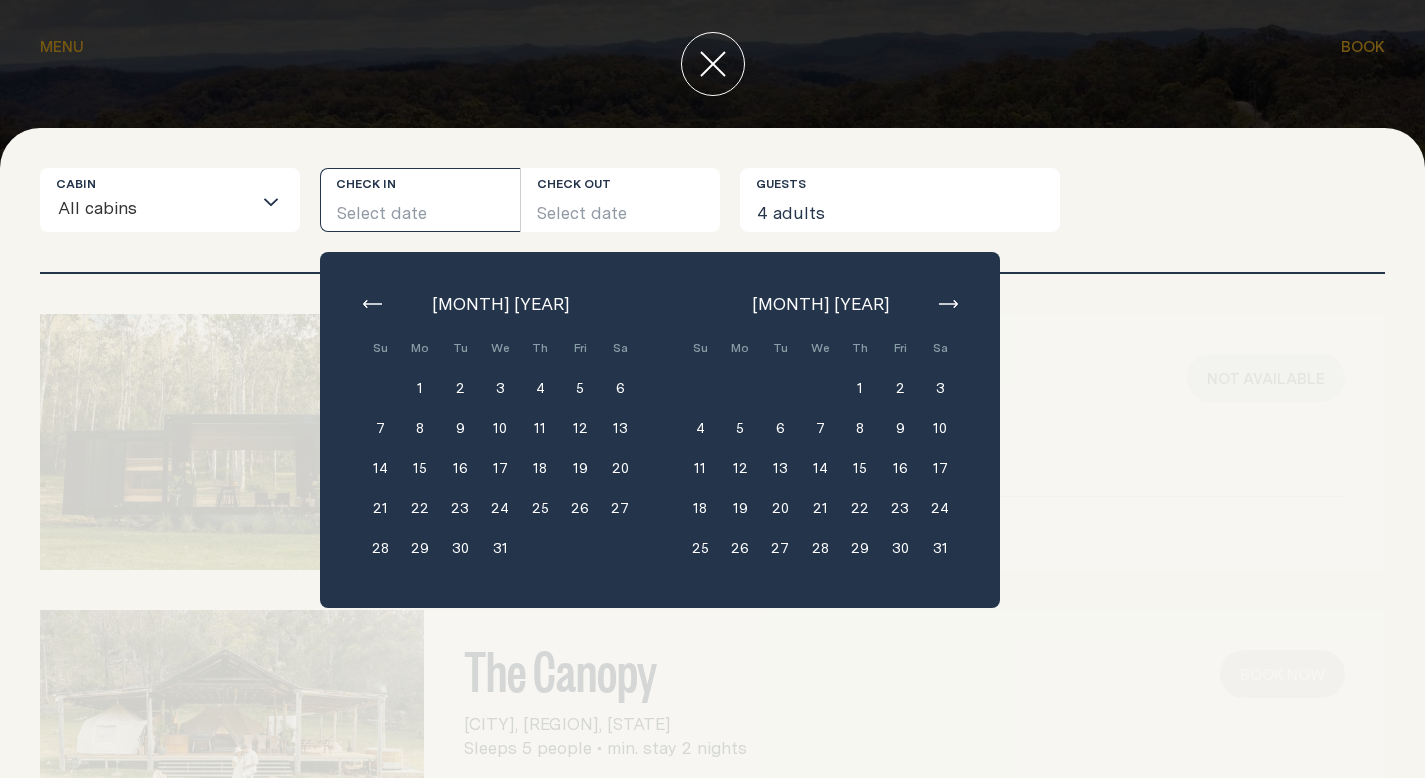 click 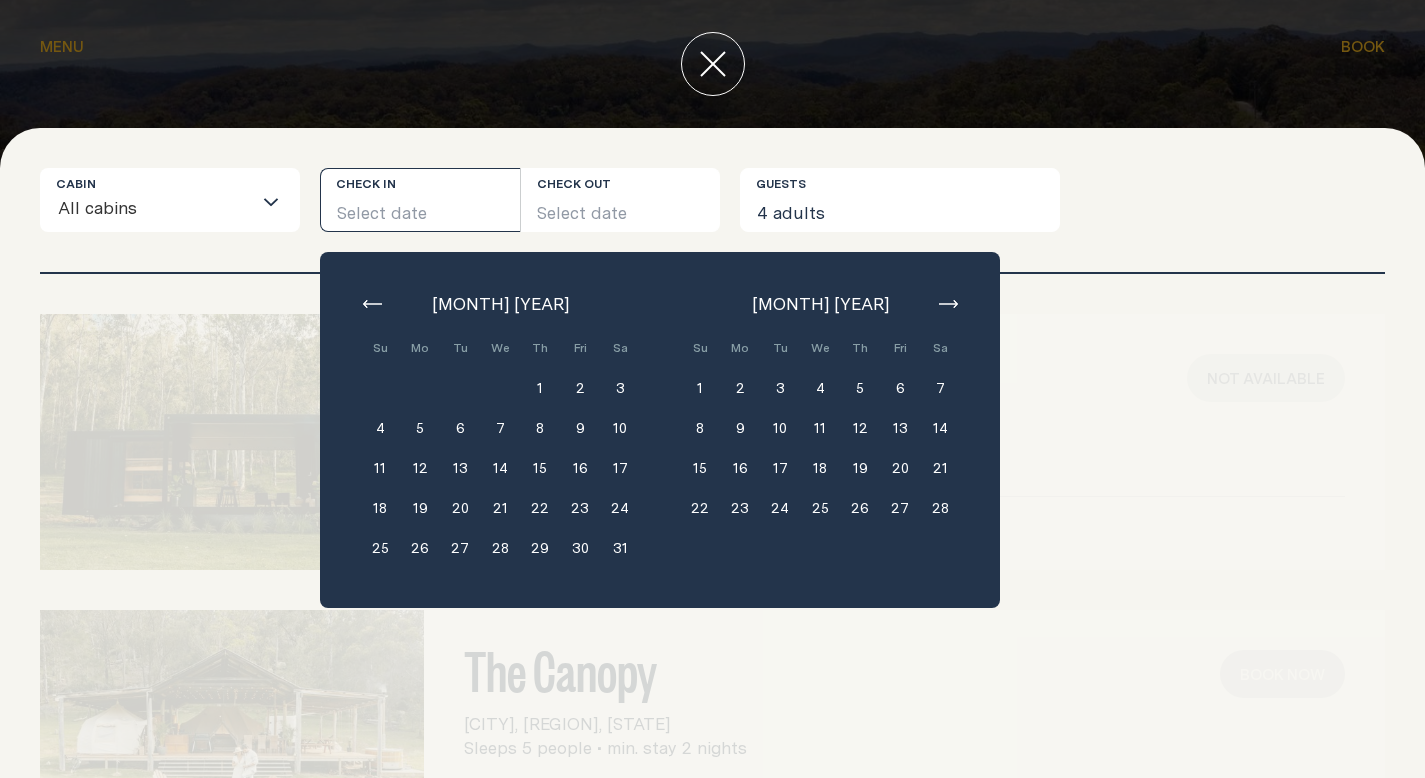 click on "5" at bounding box center (860, 388) 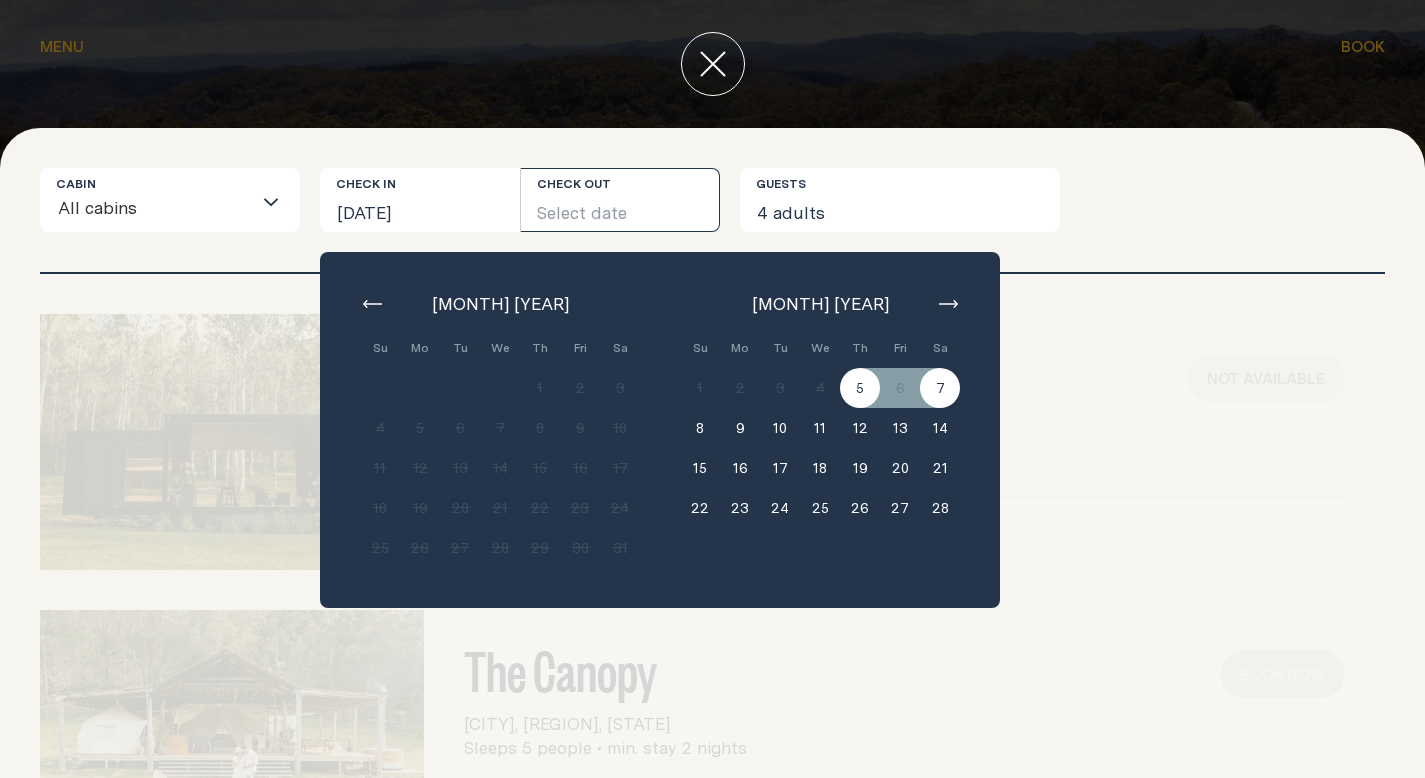 click on "7" at bounding box center (940, 388) 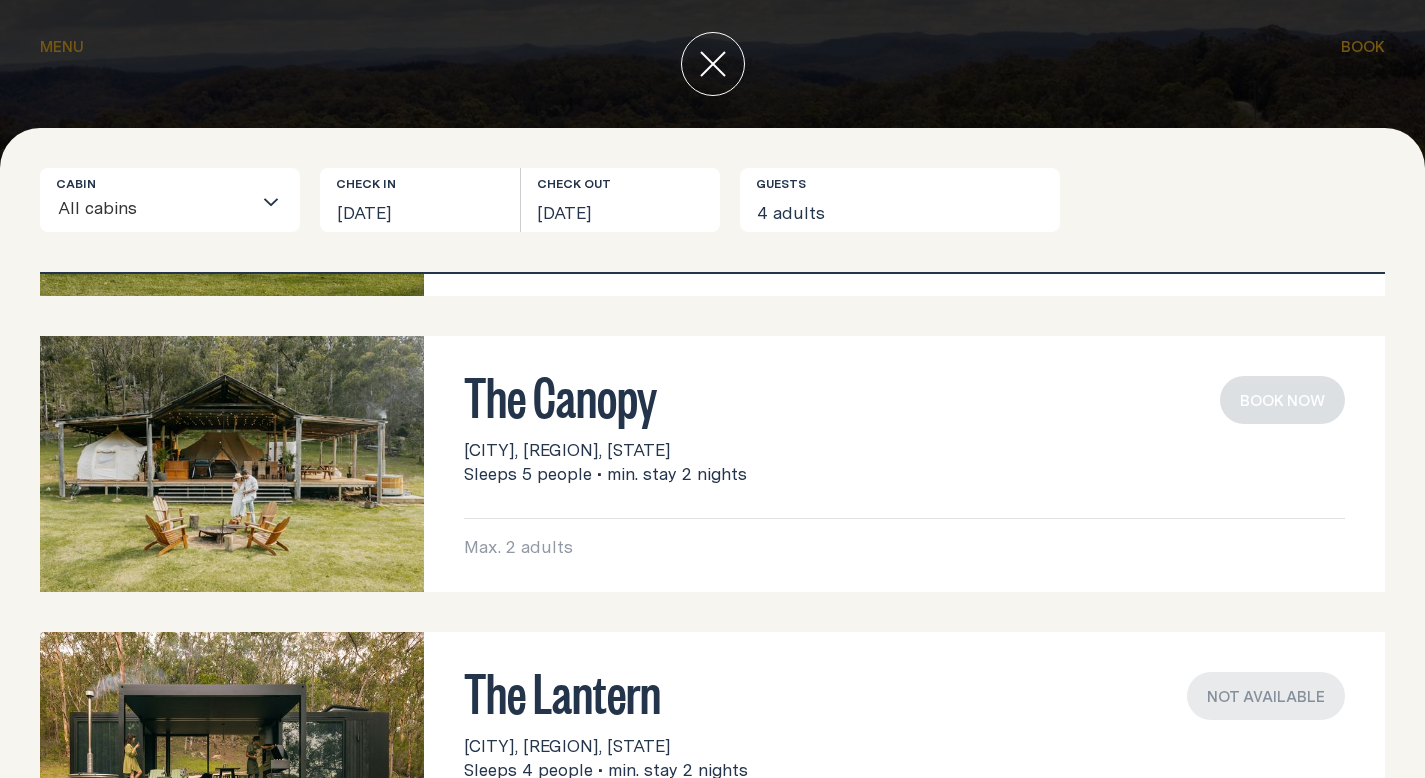 scroll, scrollTop: 0, scrollLeft: 0, axis: both 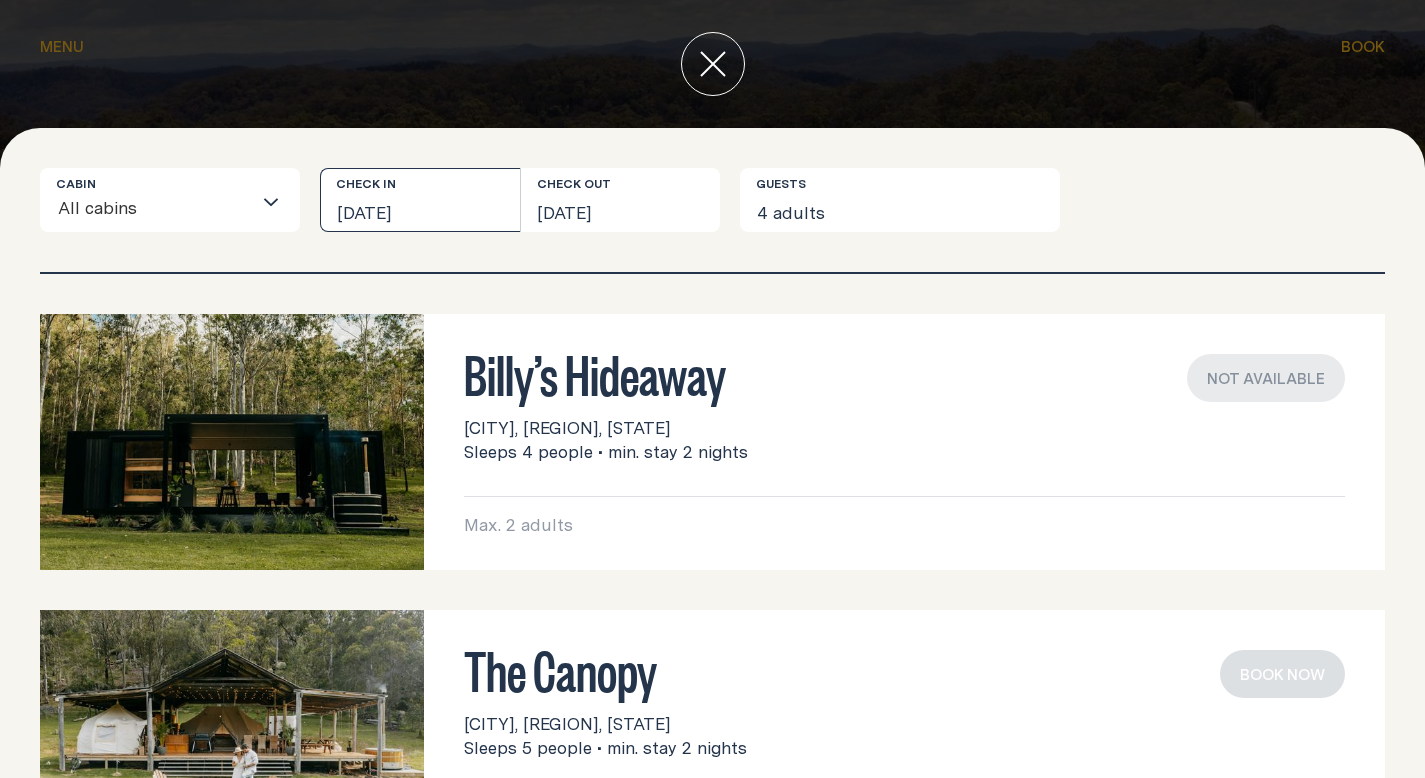 click on "[DATE]" at bounding box center (420, 200) 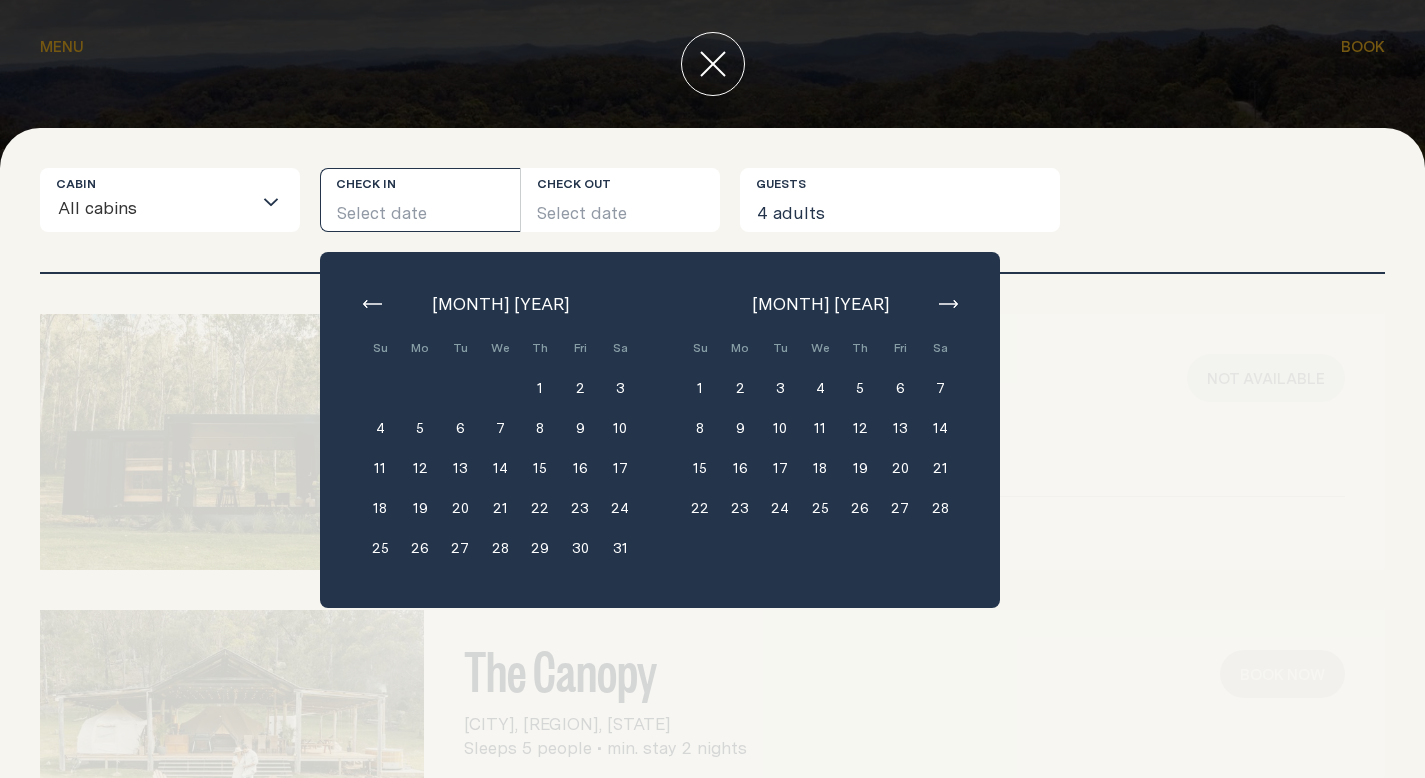 click at bounding box center (948, 304) 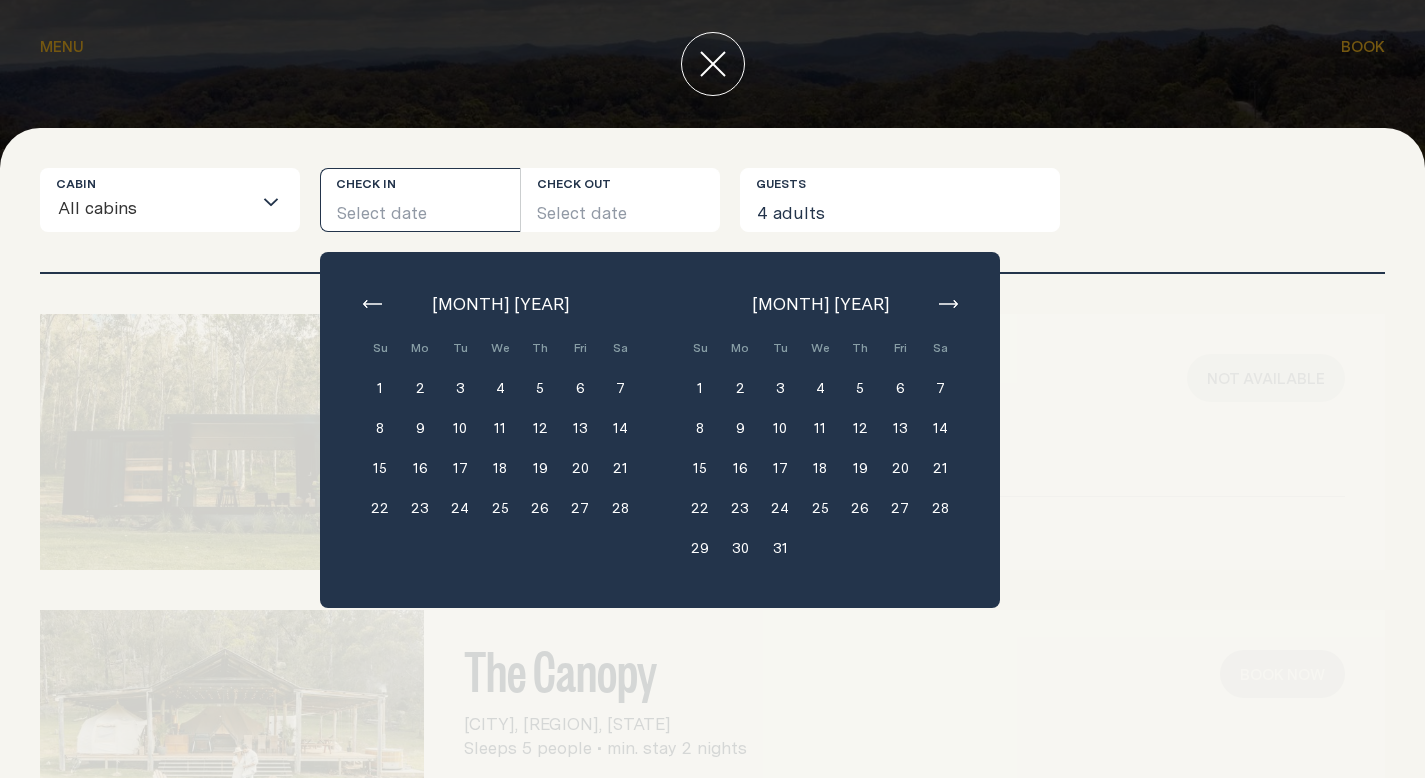 click at bounding box center [948, 304] 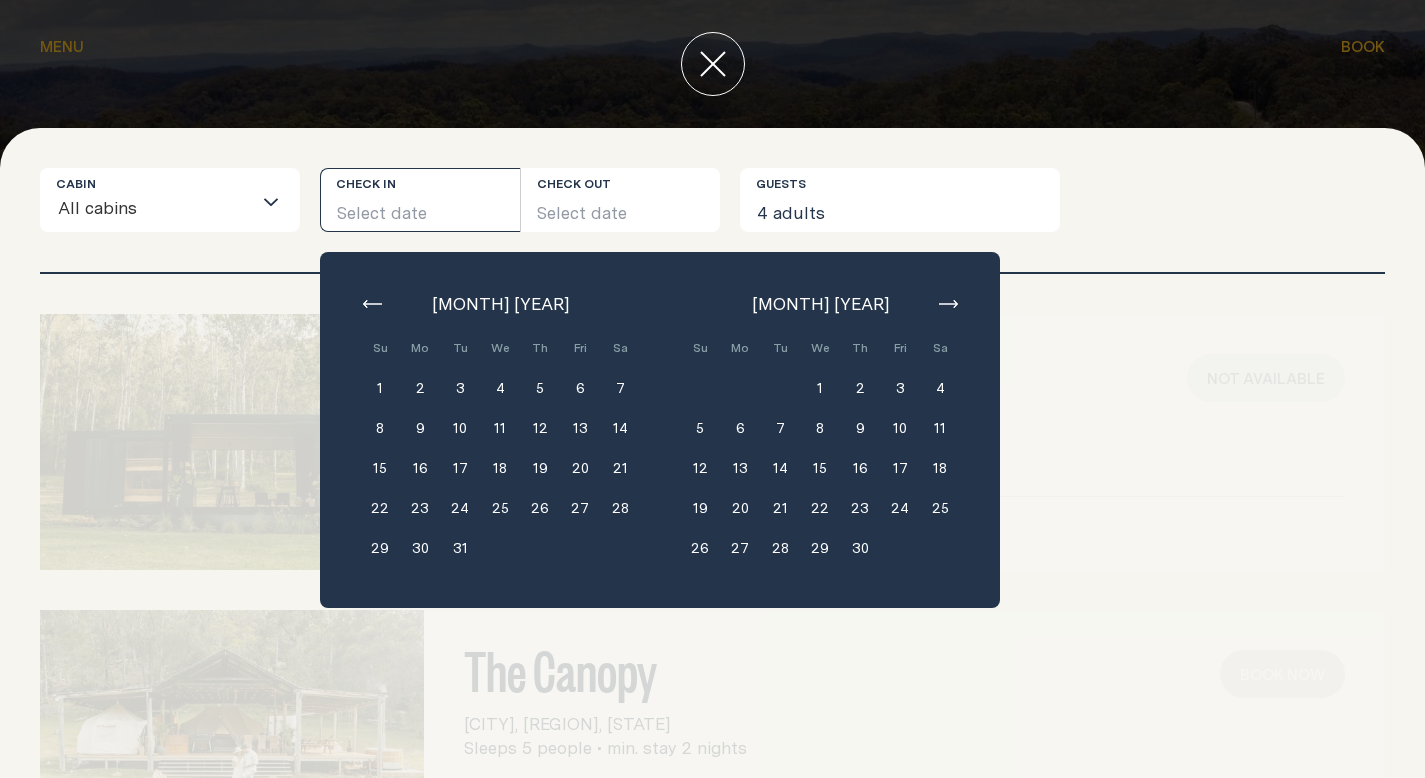 click on "9" at bounding box center [860, 428] 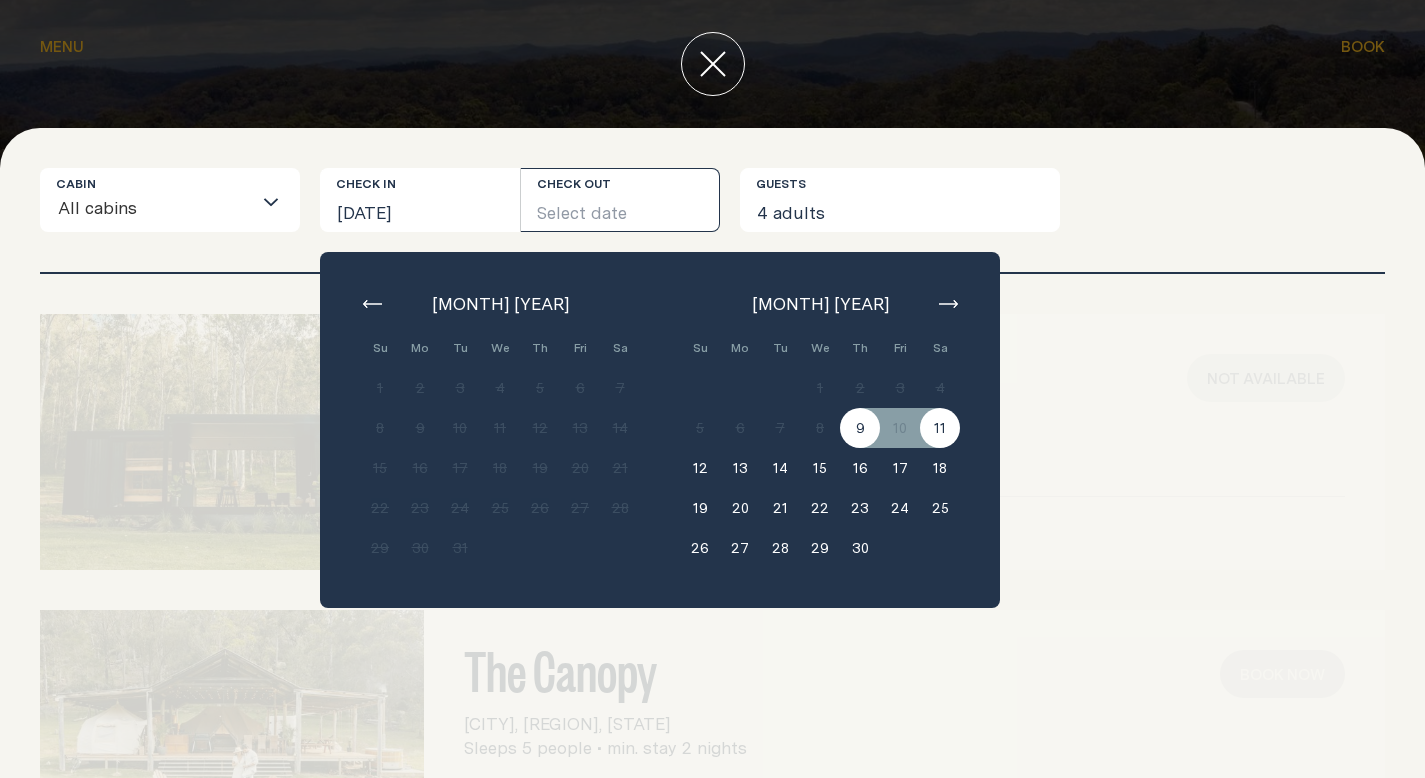 click on "11" at bounding box center (940, 428) 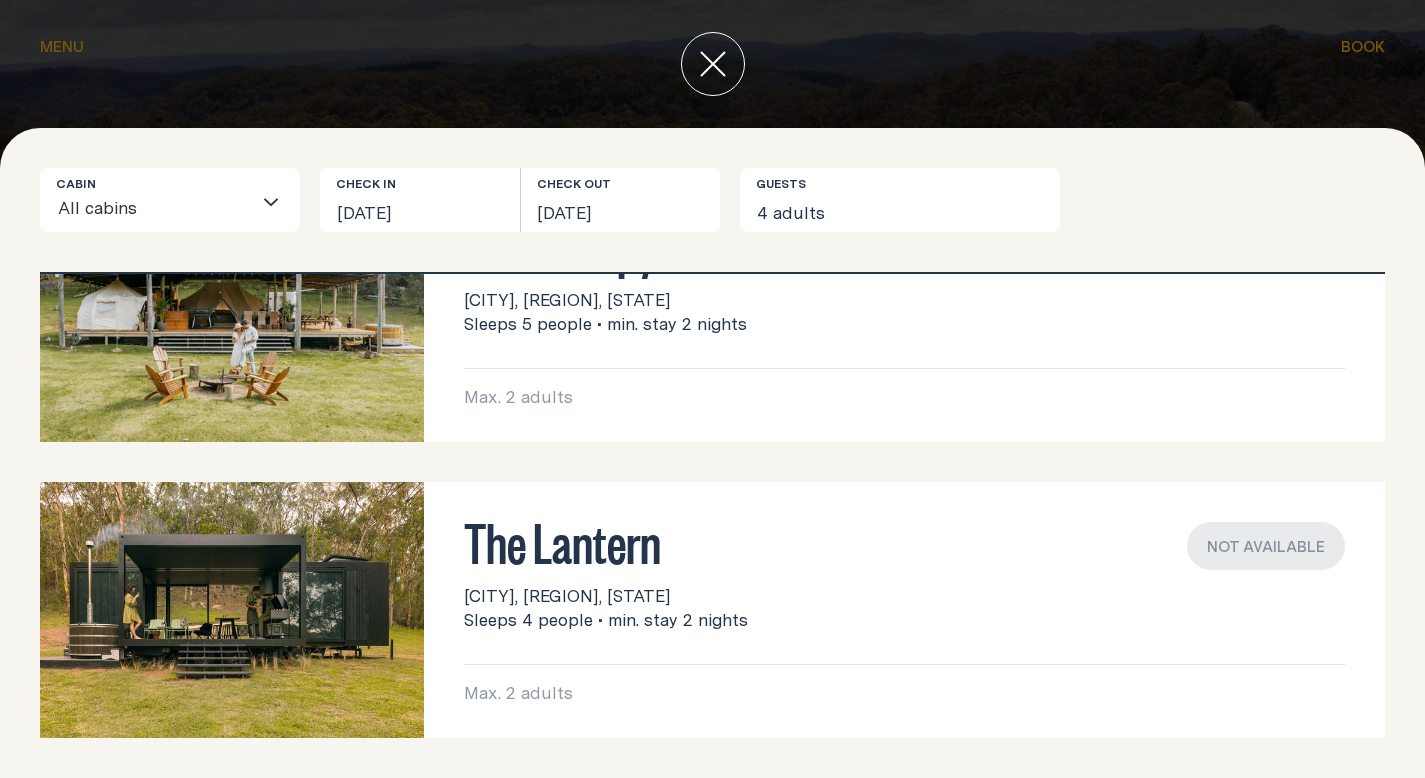scroll, scrollTop: 0, scrollLeft: 0, axis: both 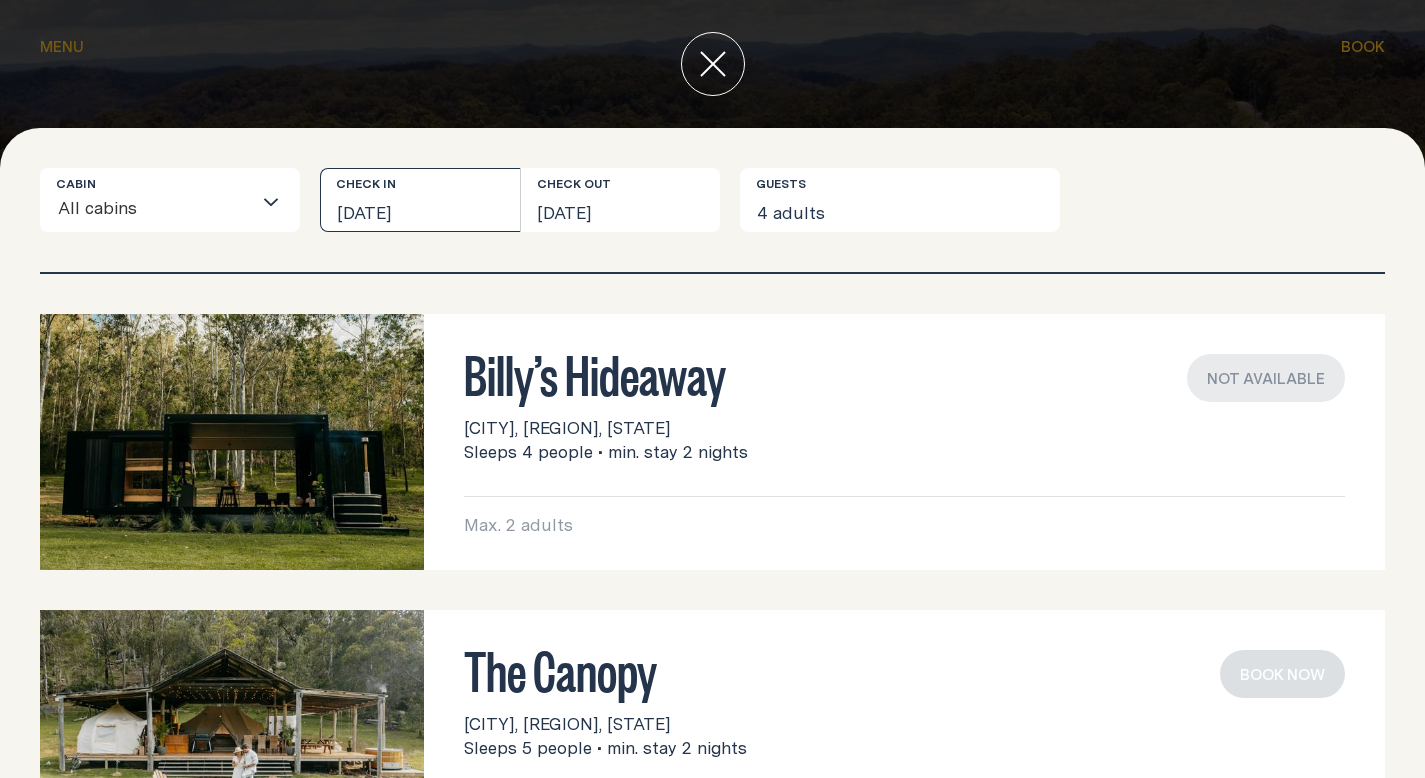 click on "[DATE]" at bounding box center (420, 200) 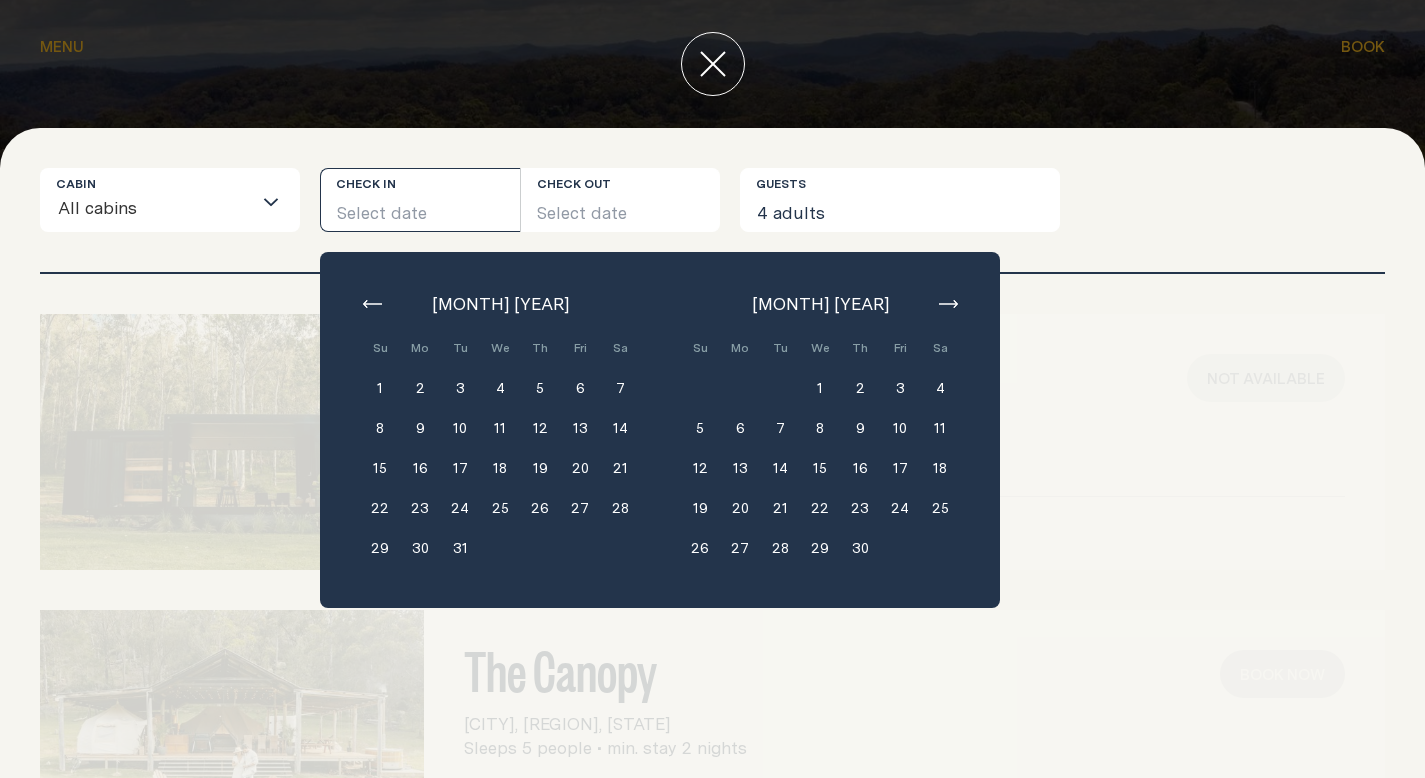 click on "6" at bounding box center [740, 428] 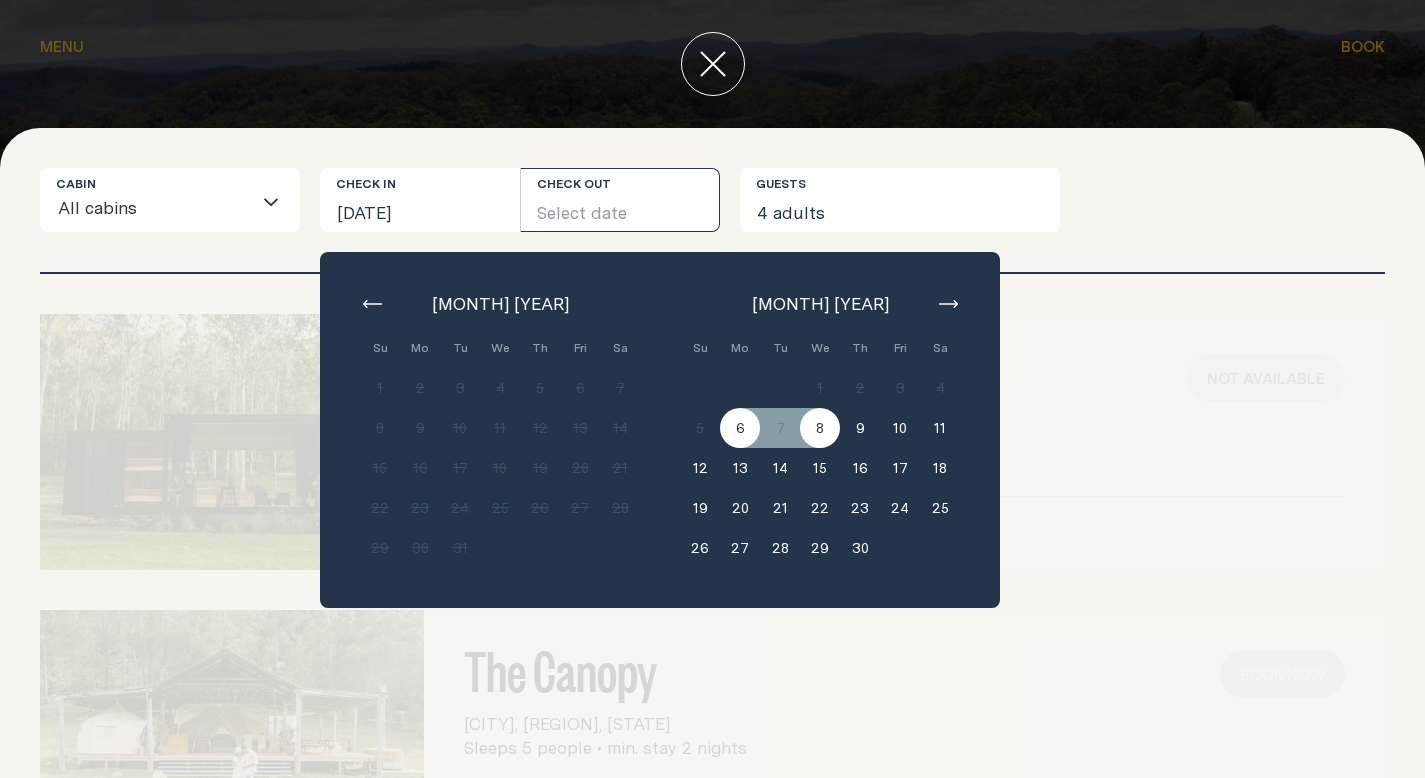 click on "8" at bounding box center (820, 428) 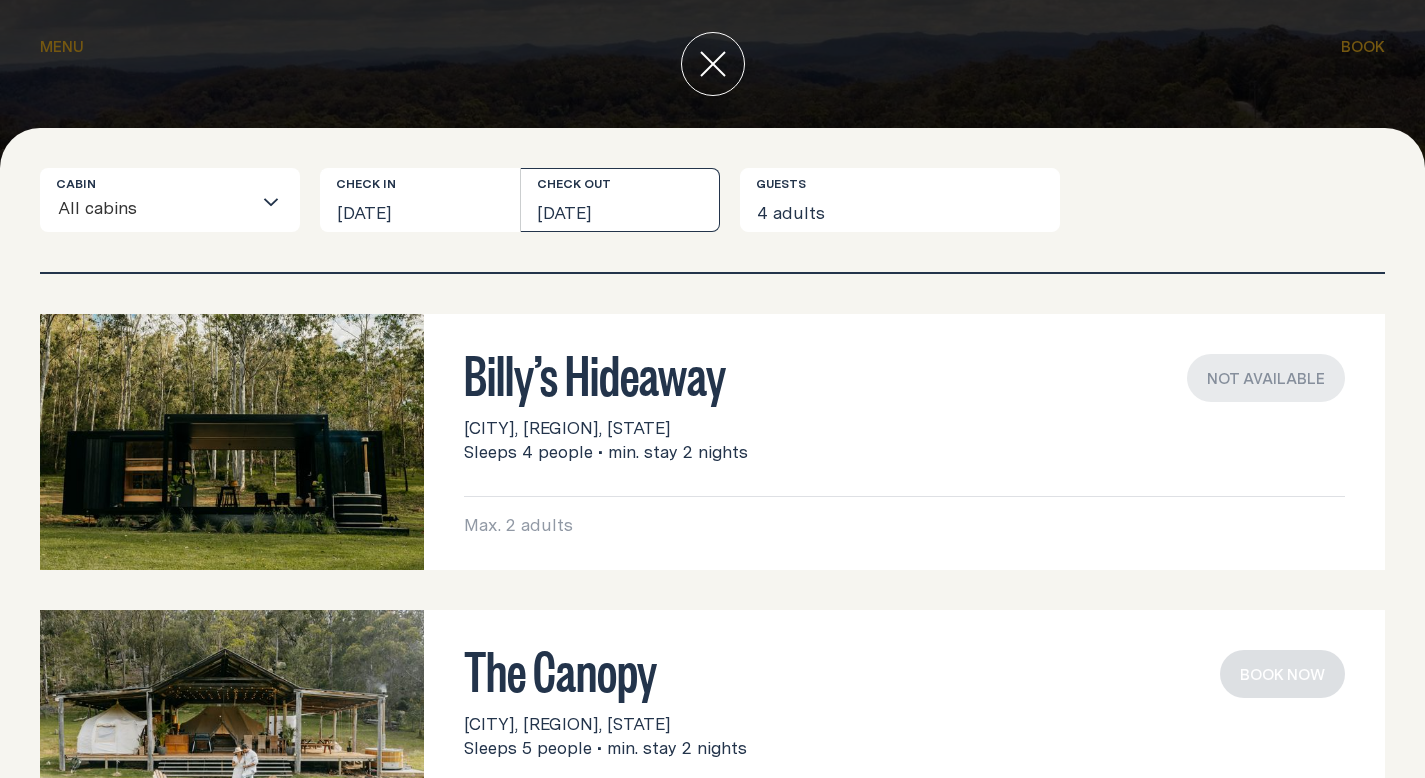click on "[DATE]" at bounding box center [621, 200] 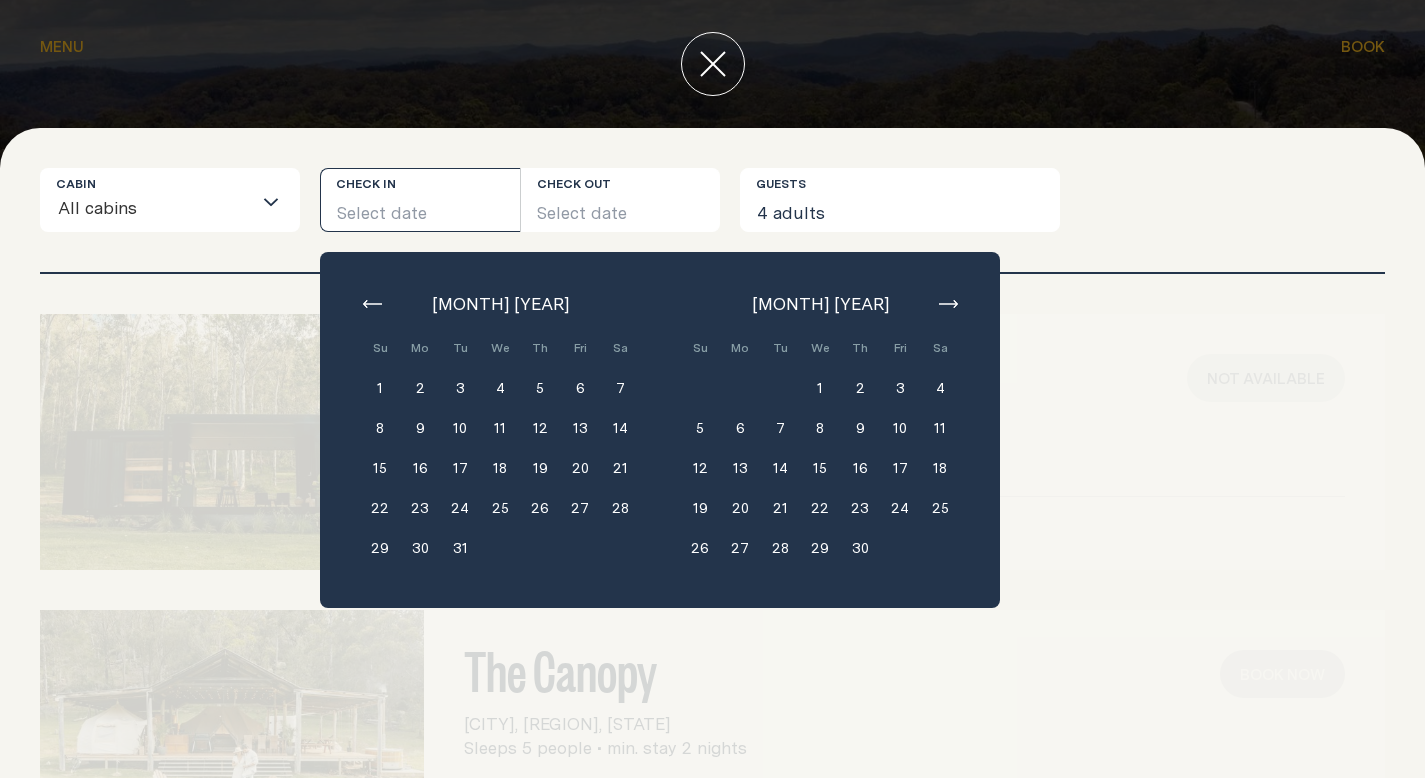 click at bounding box center (948, 304) 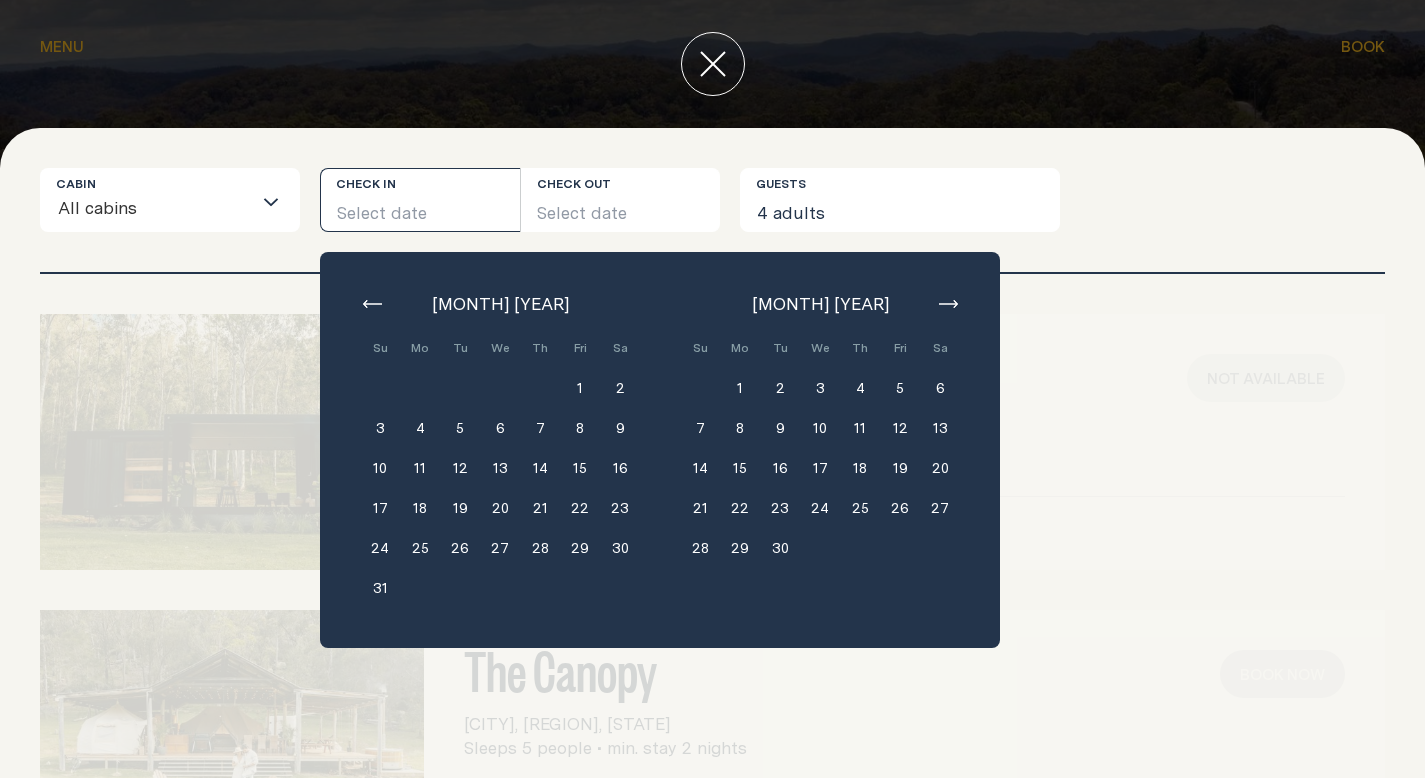 click at bounding box center (948, 304) 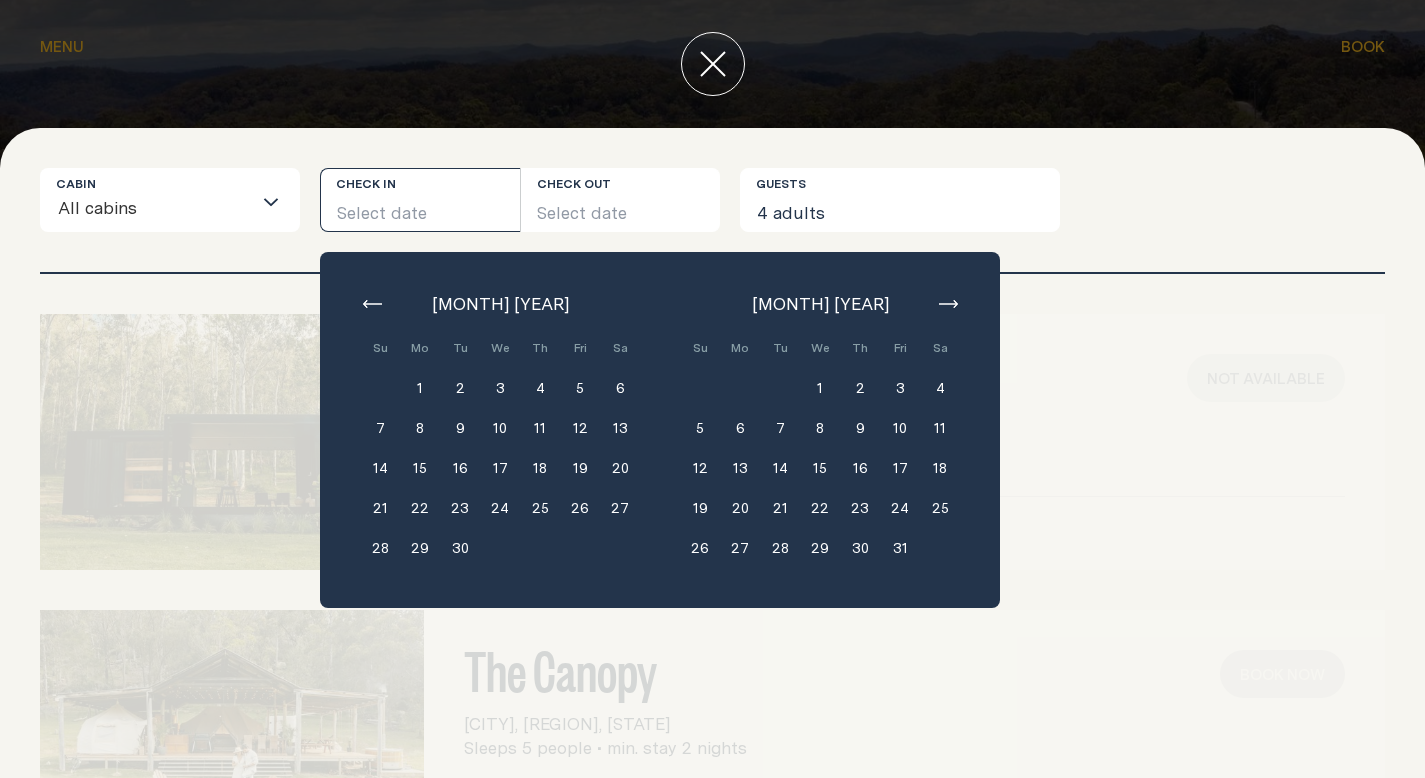 click on "13" at bounding box center [740, 468] 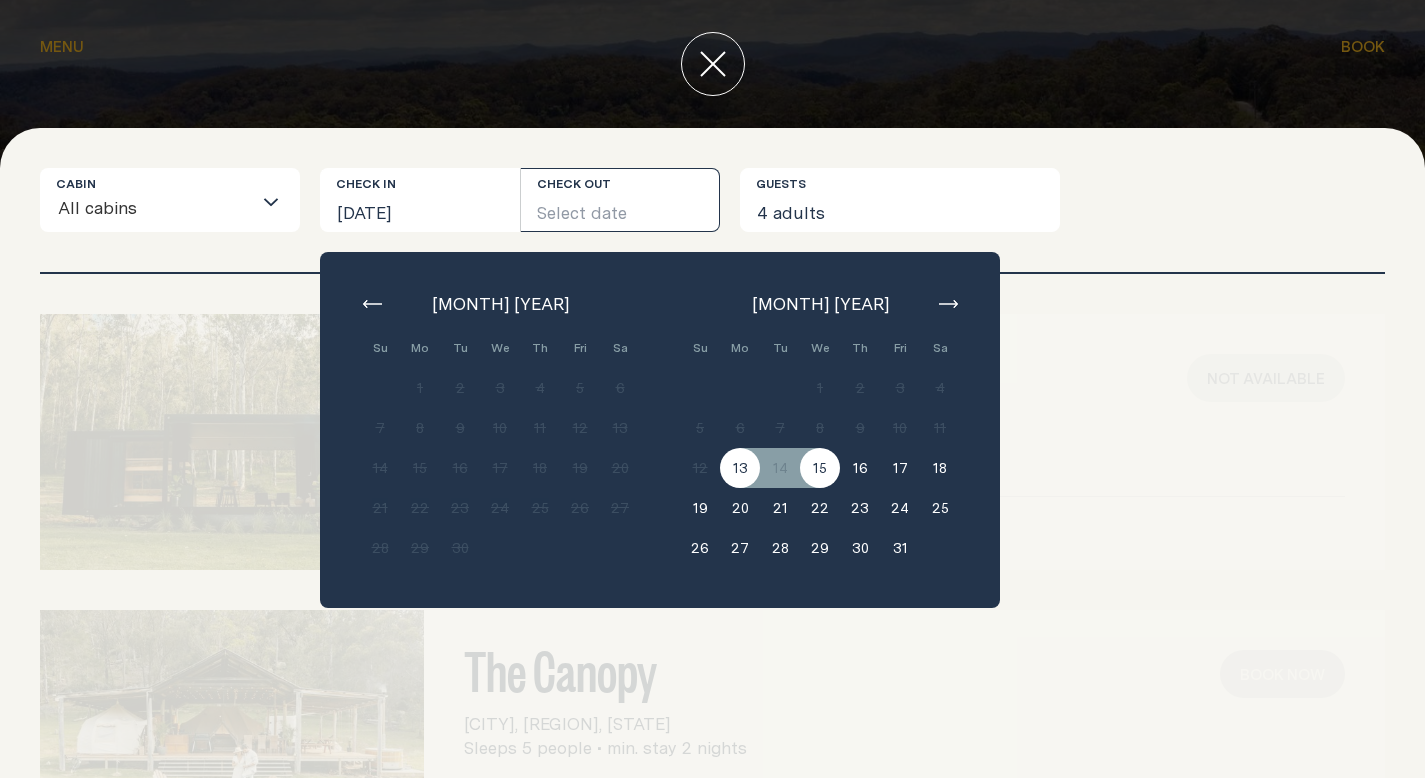 click on "15" at bounding box center [820, 468] 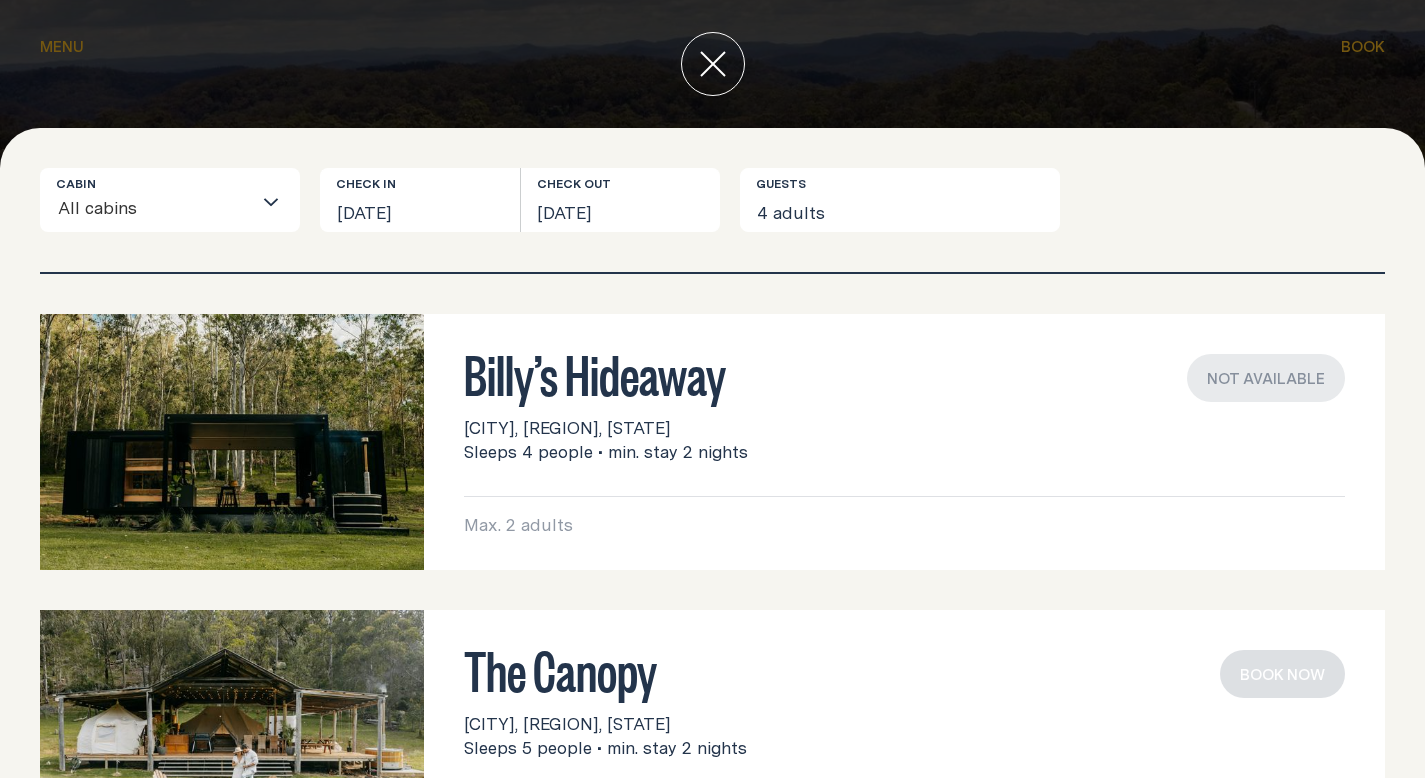click on "Not available" at bounding box center (1266, 378) 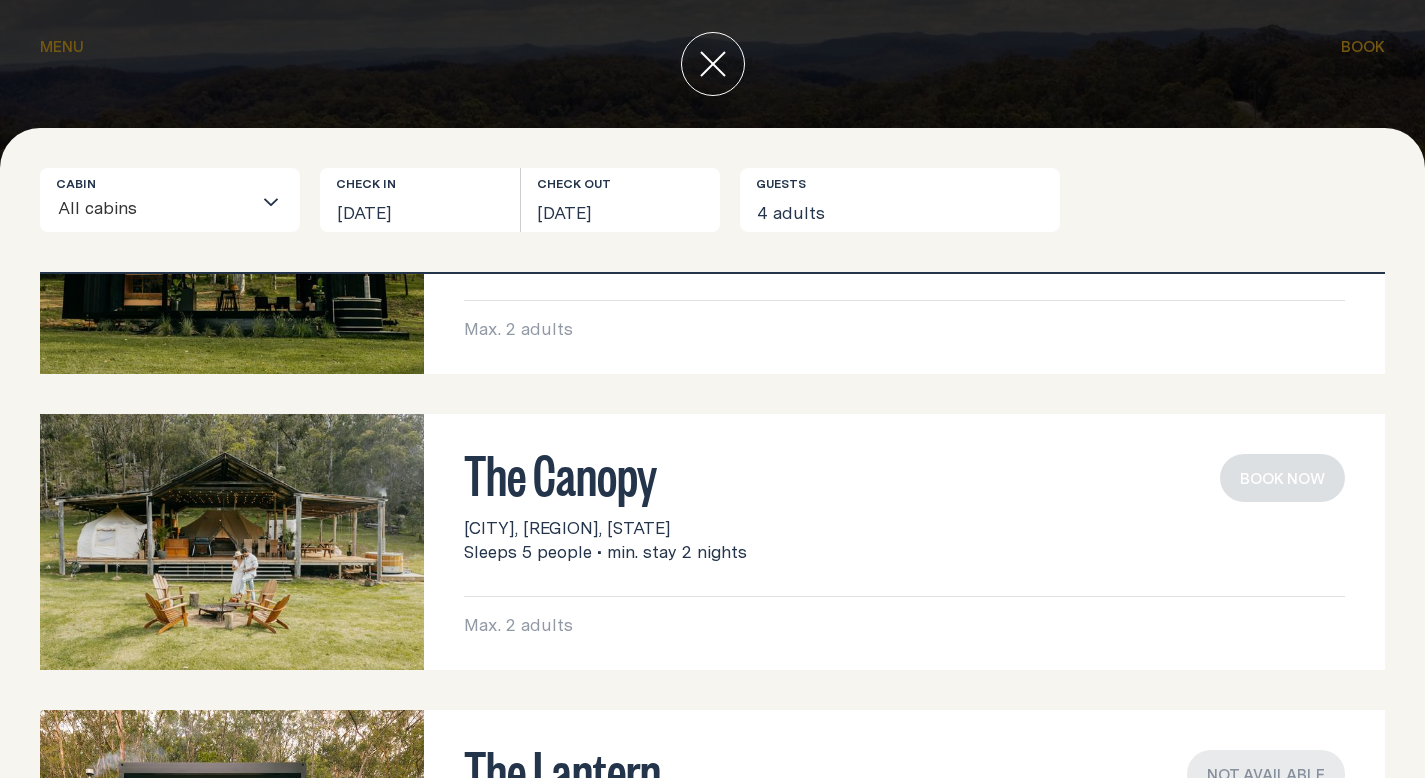 scroll, scrollTop: 424, scrollLeft: 0, axis: vertical 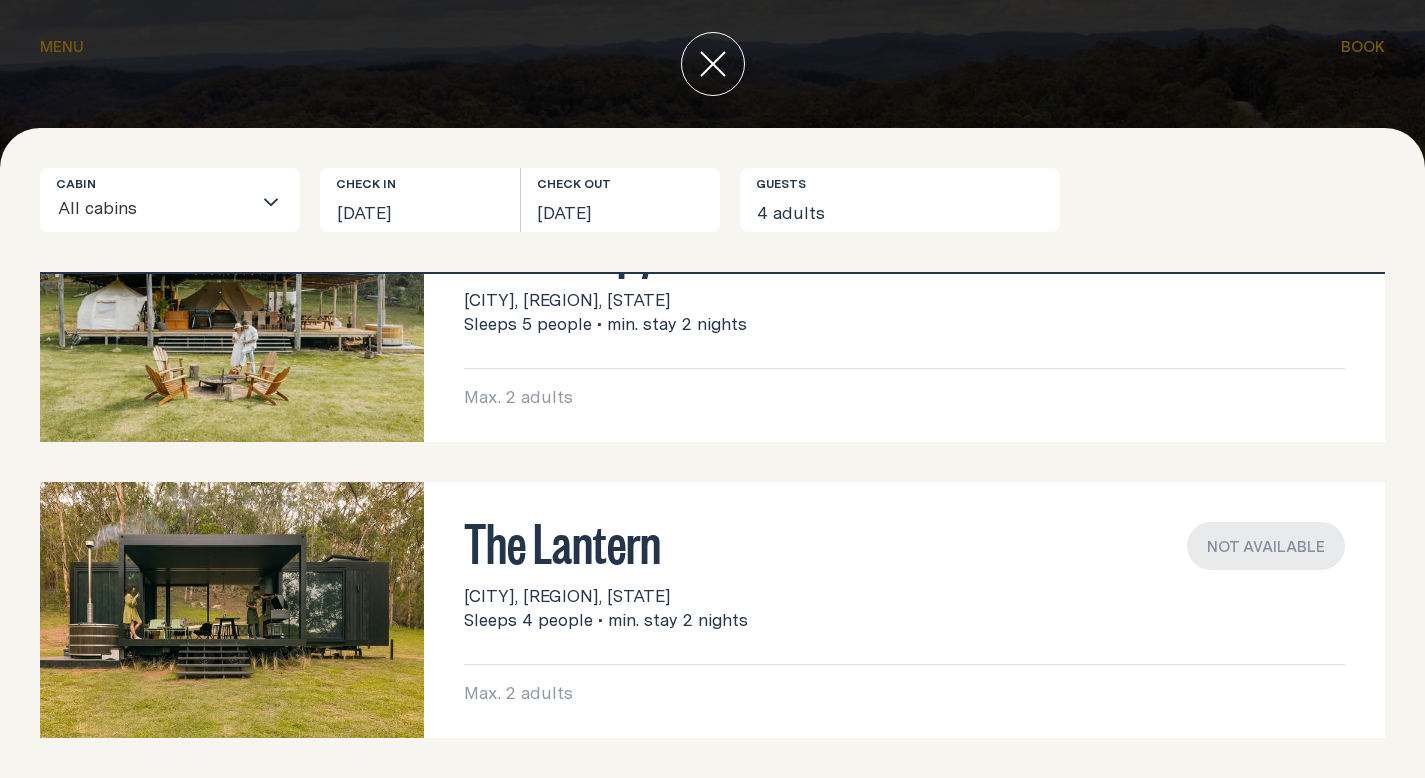 click on "Not available" at bounding box center [1266, 546] 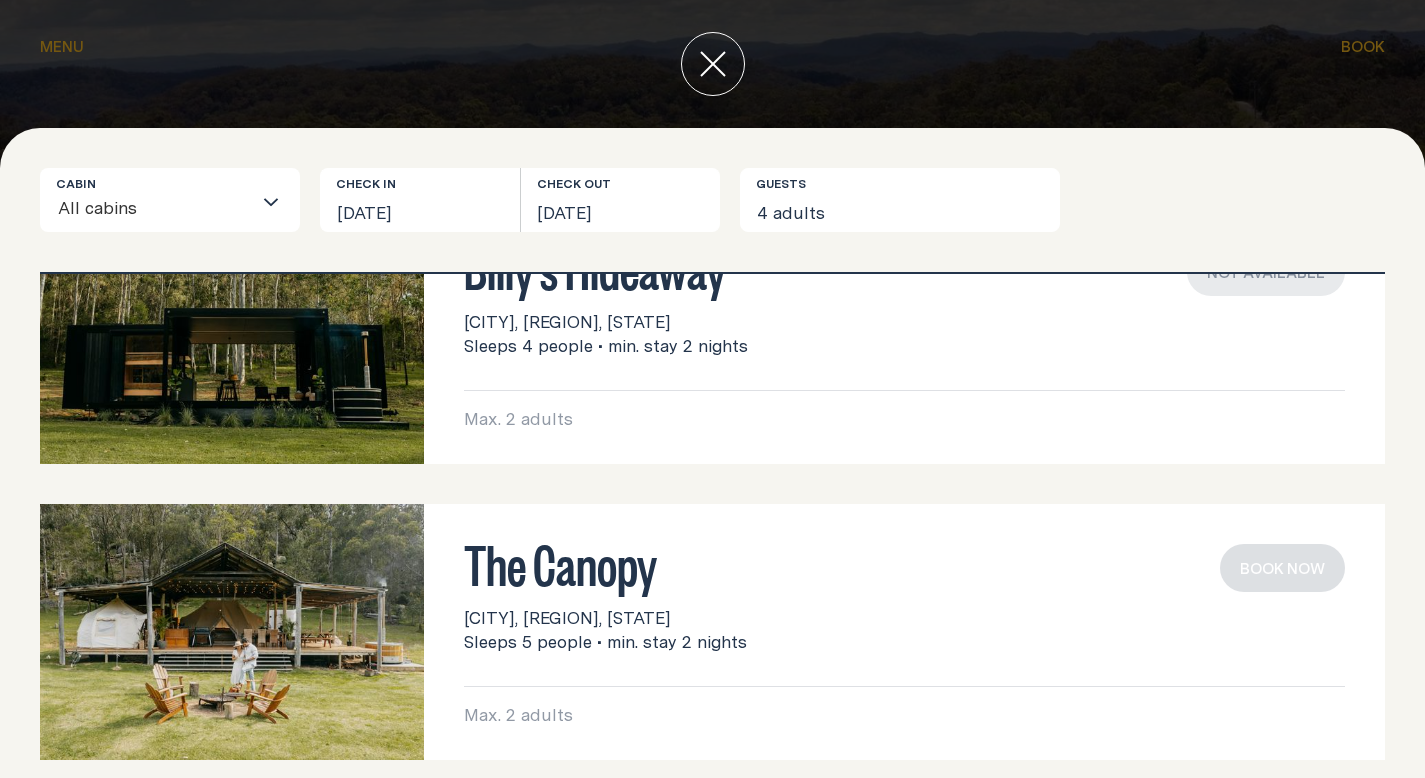 scroll, scrollTop: 107, scrollLeft: 0, axis: vertical 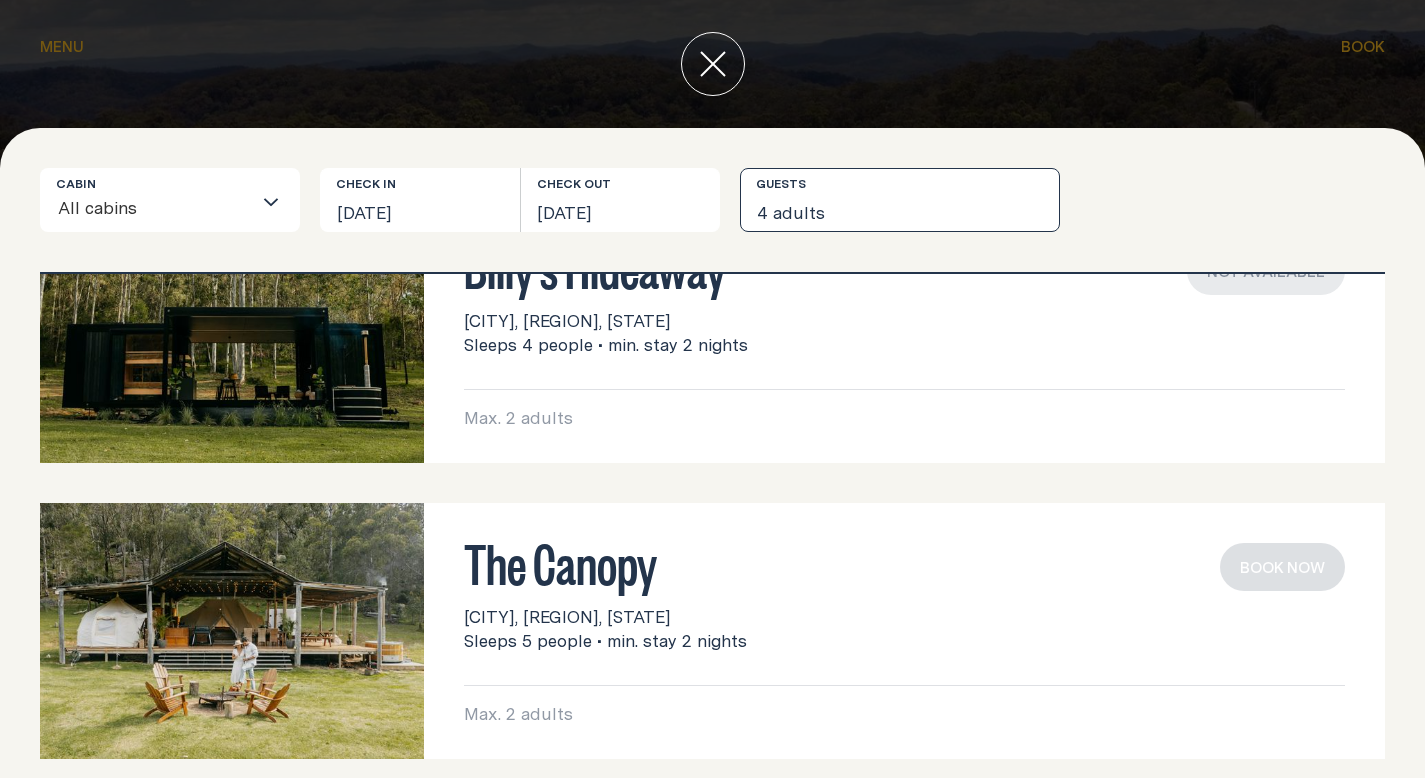 click on "4 adults" at bounding box center (900, 200) 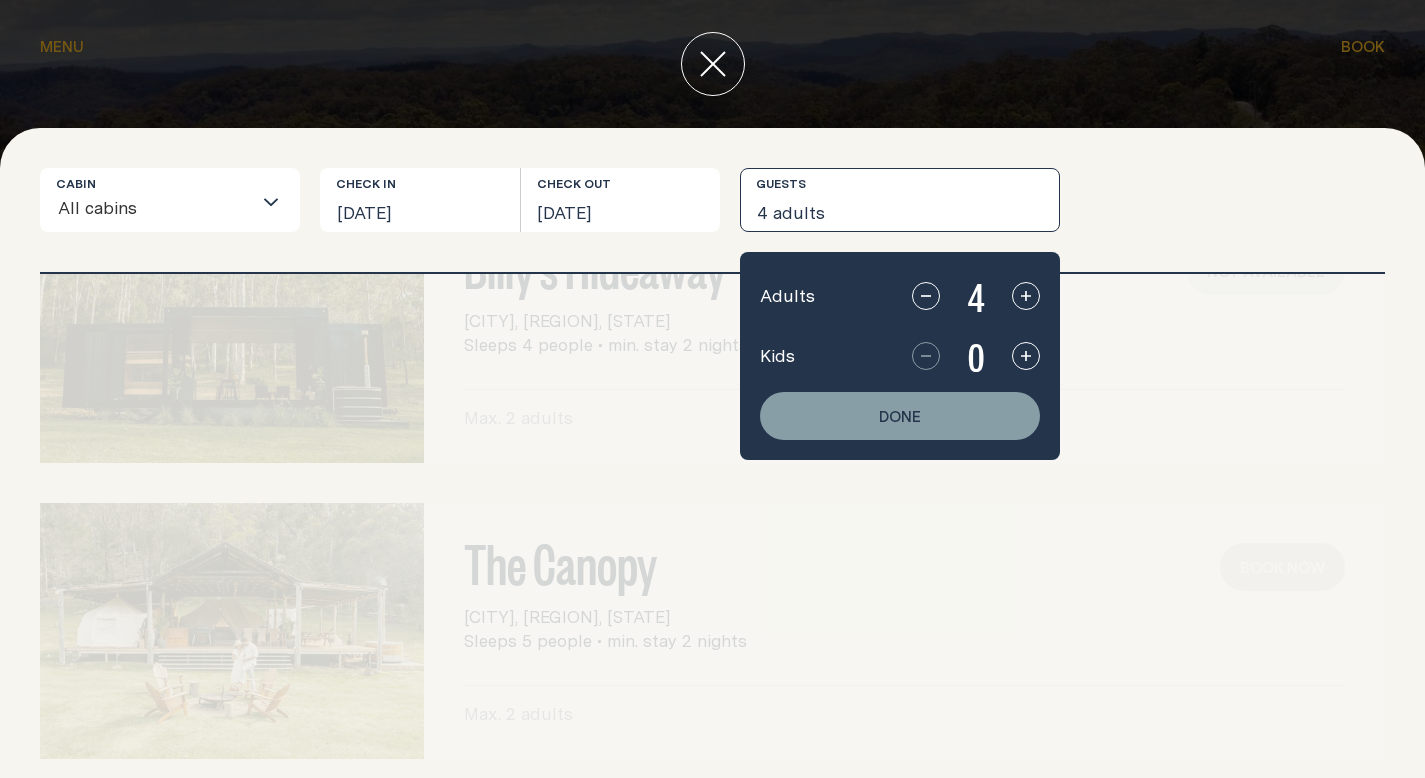 click on "4" at bounding box center [976, 296] 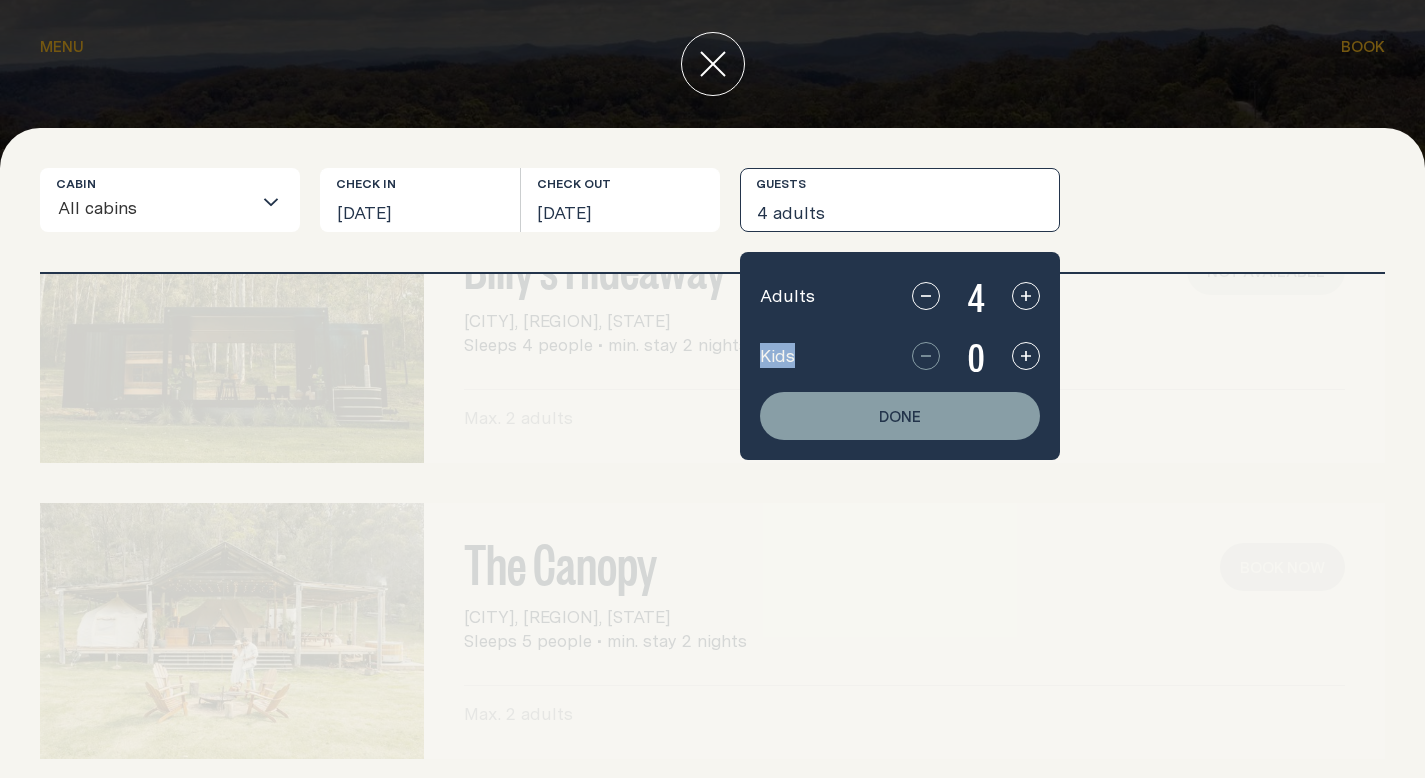 click on "4" at bounding box center [976, 296] 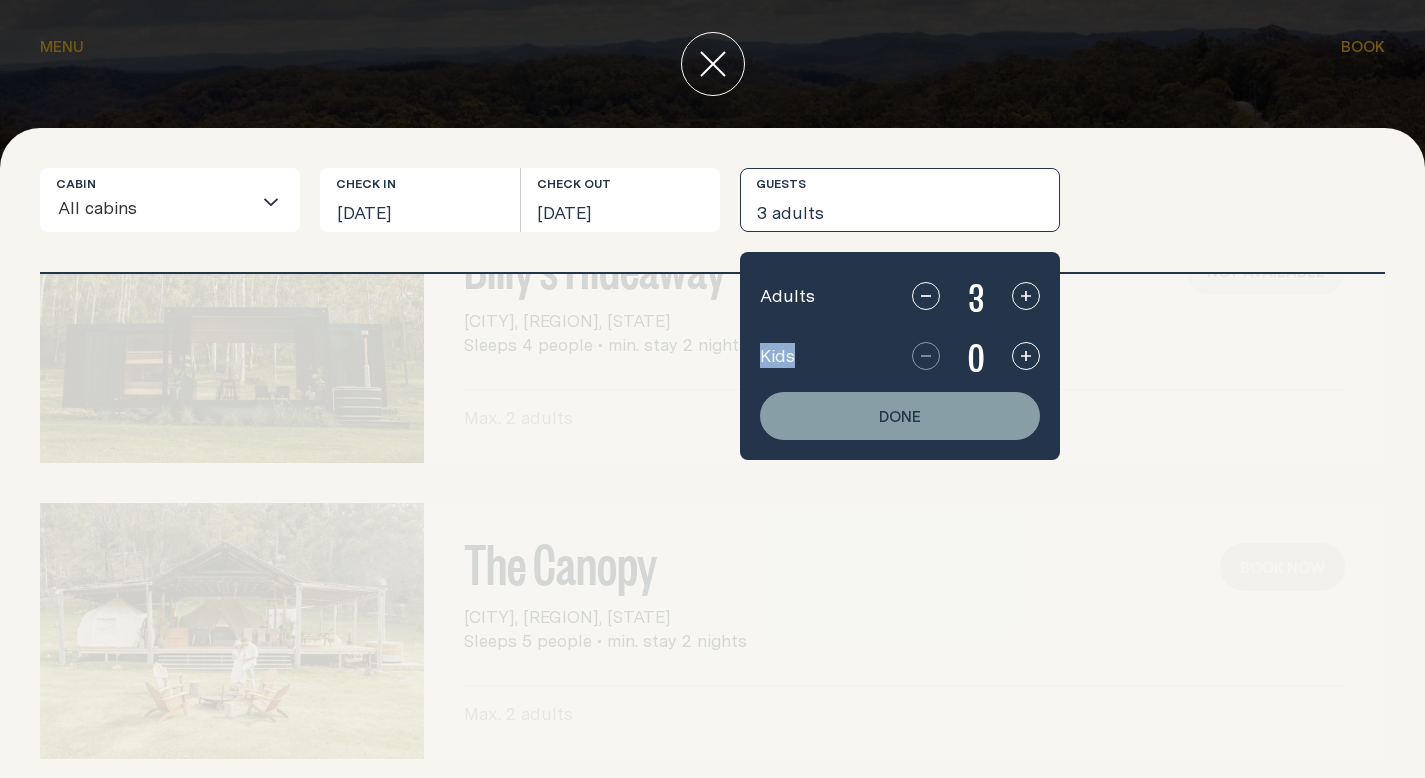 click 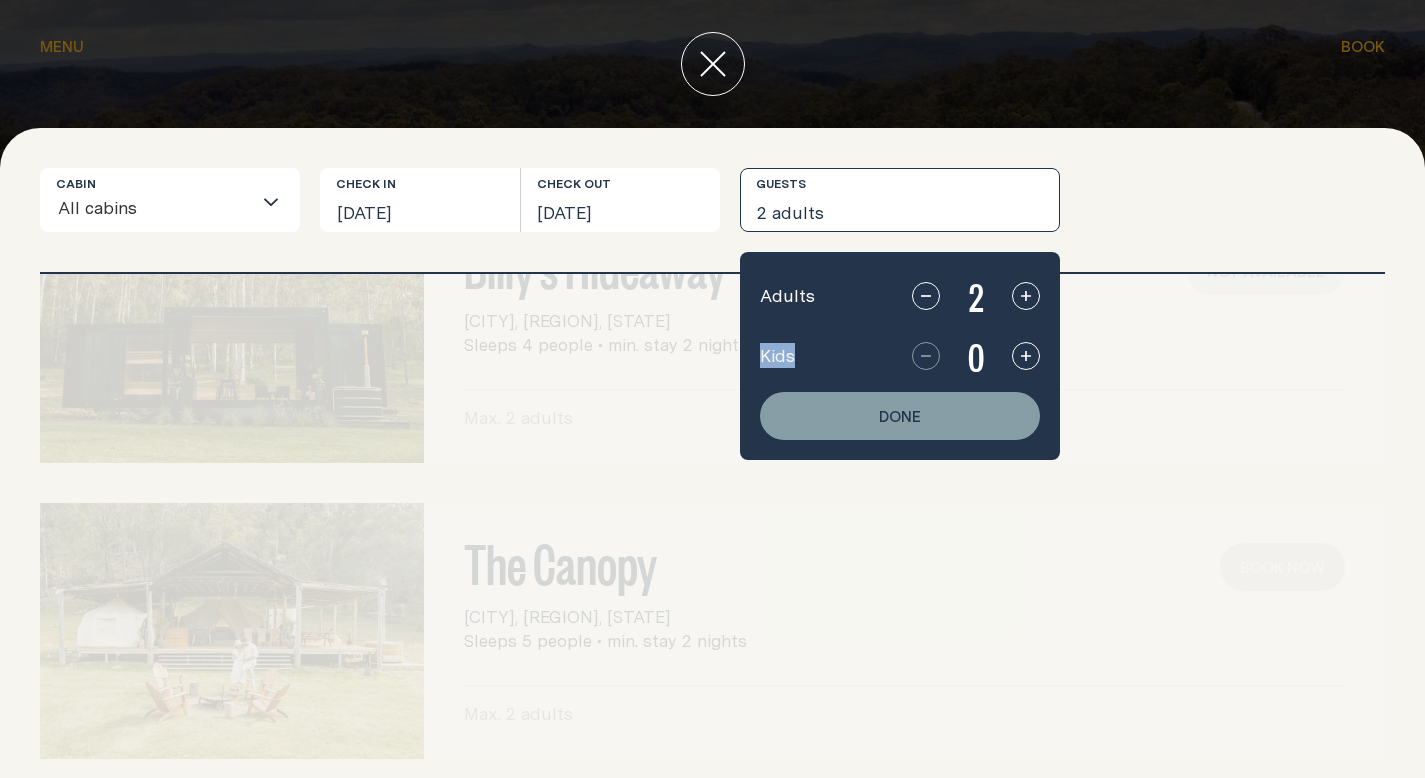 click on "Done" at bounding box center (900, 416) 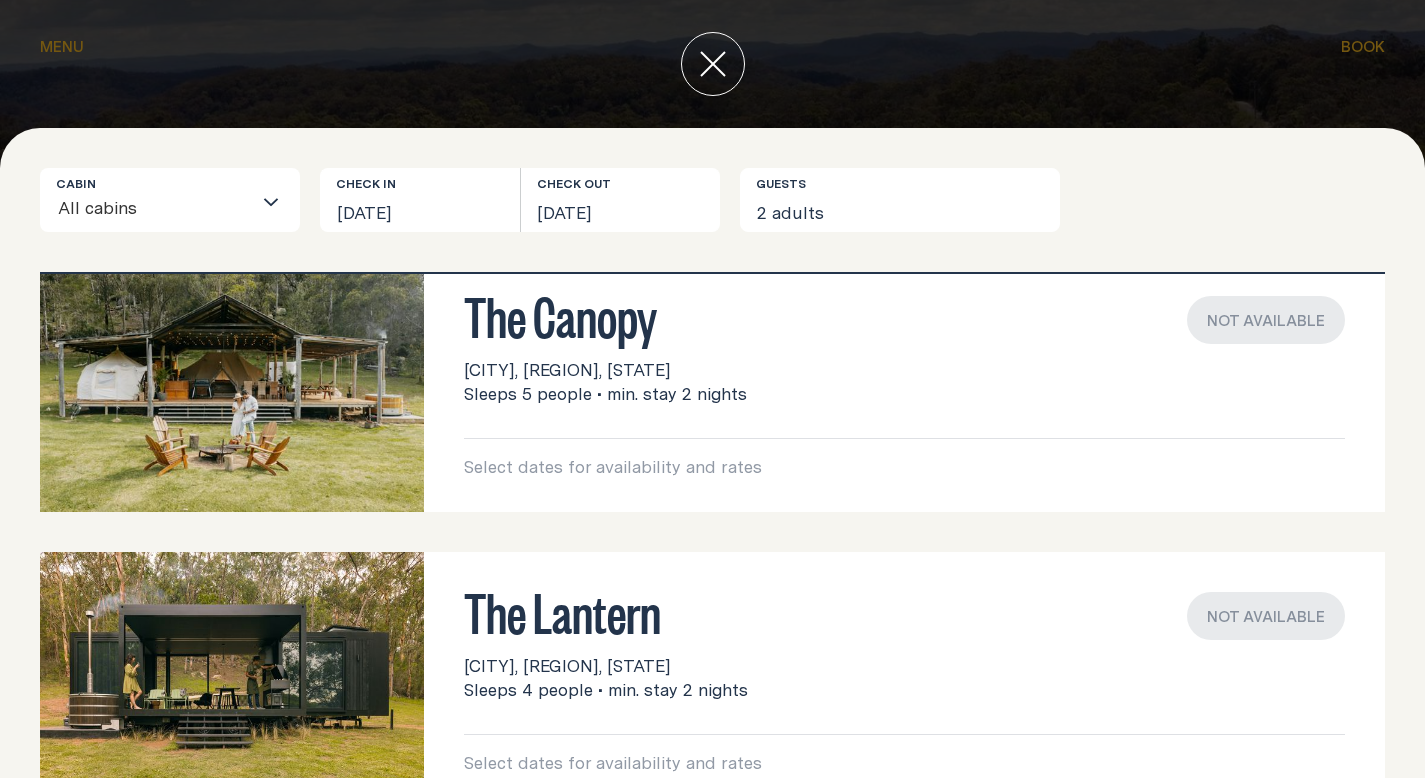 scroll, scrollTop: 0, scrollLeft: 0, axis: both 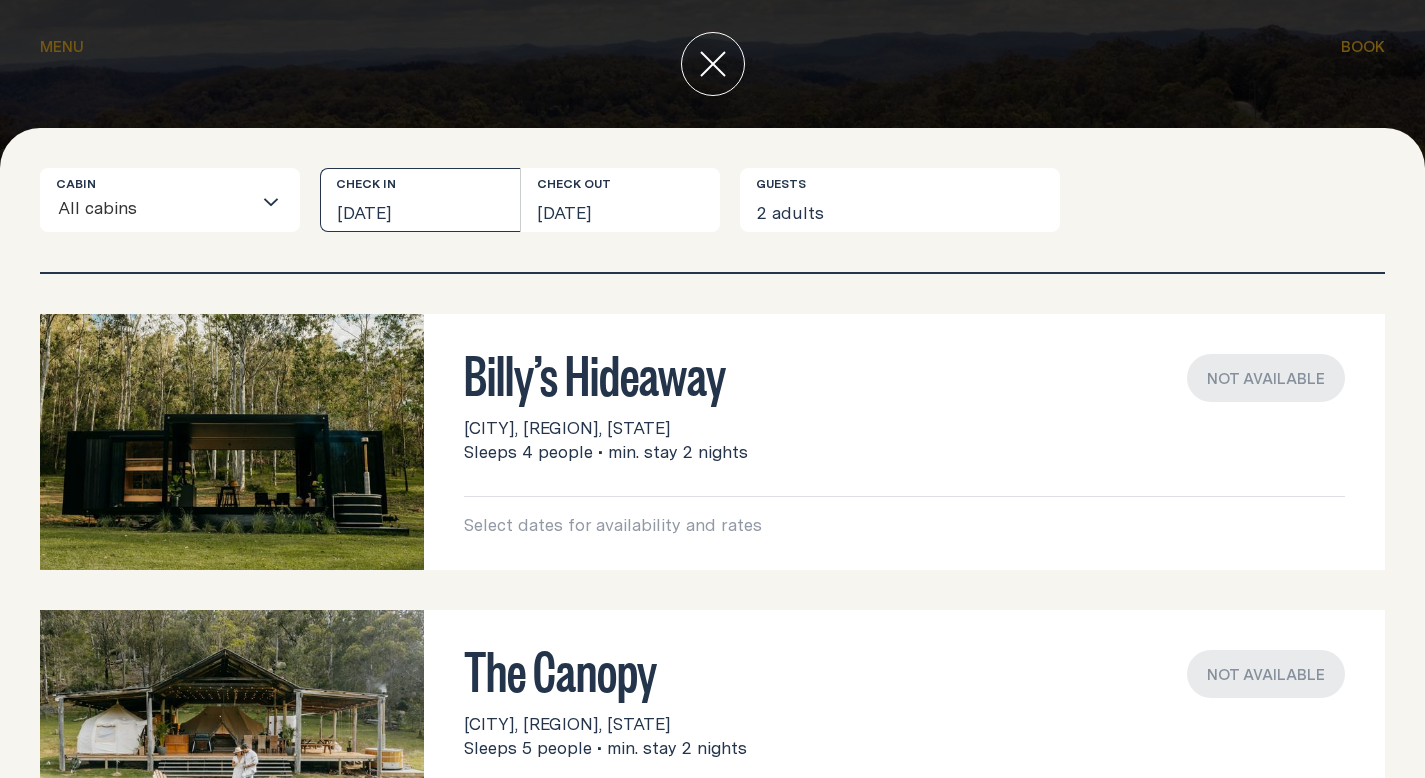 click on "[DATE]" at bounding box center (420, 200) 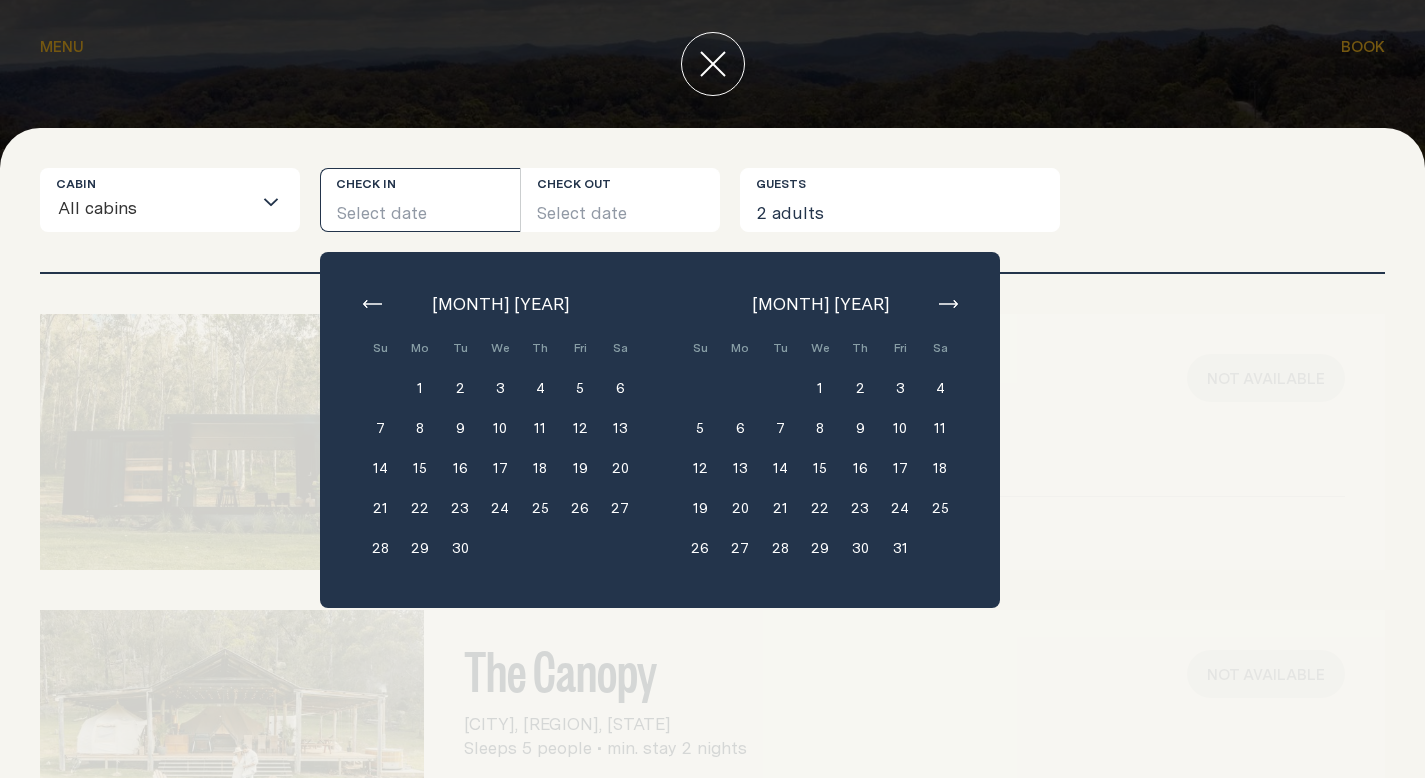 click at bounding box center (372, 304) 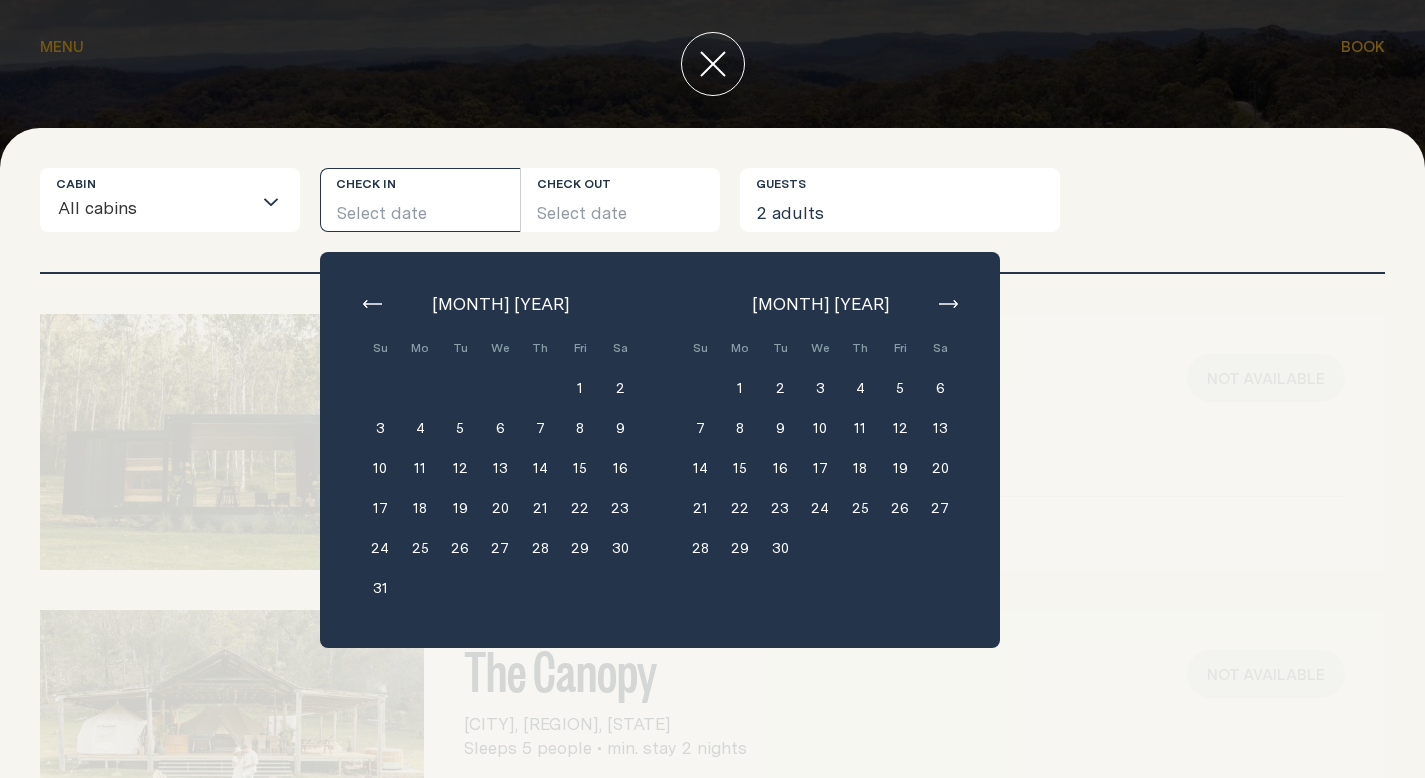click at bounding box center (372, 304) 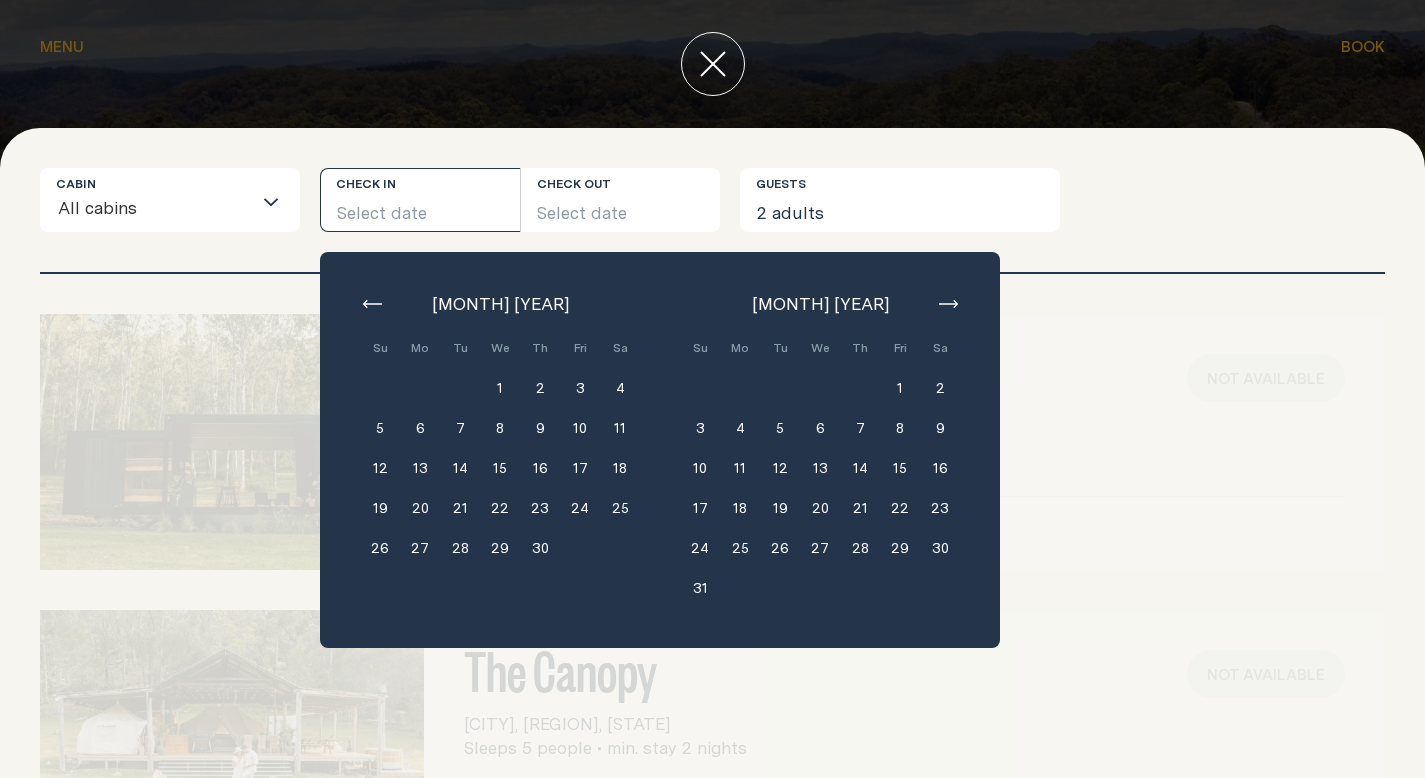 click on "4" at bounding box center [740, 428] 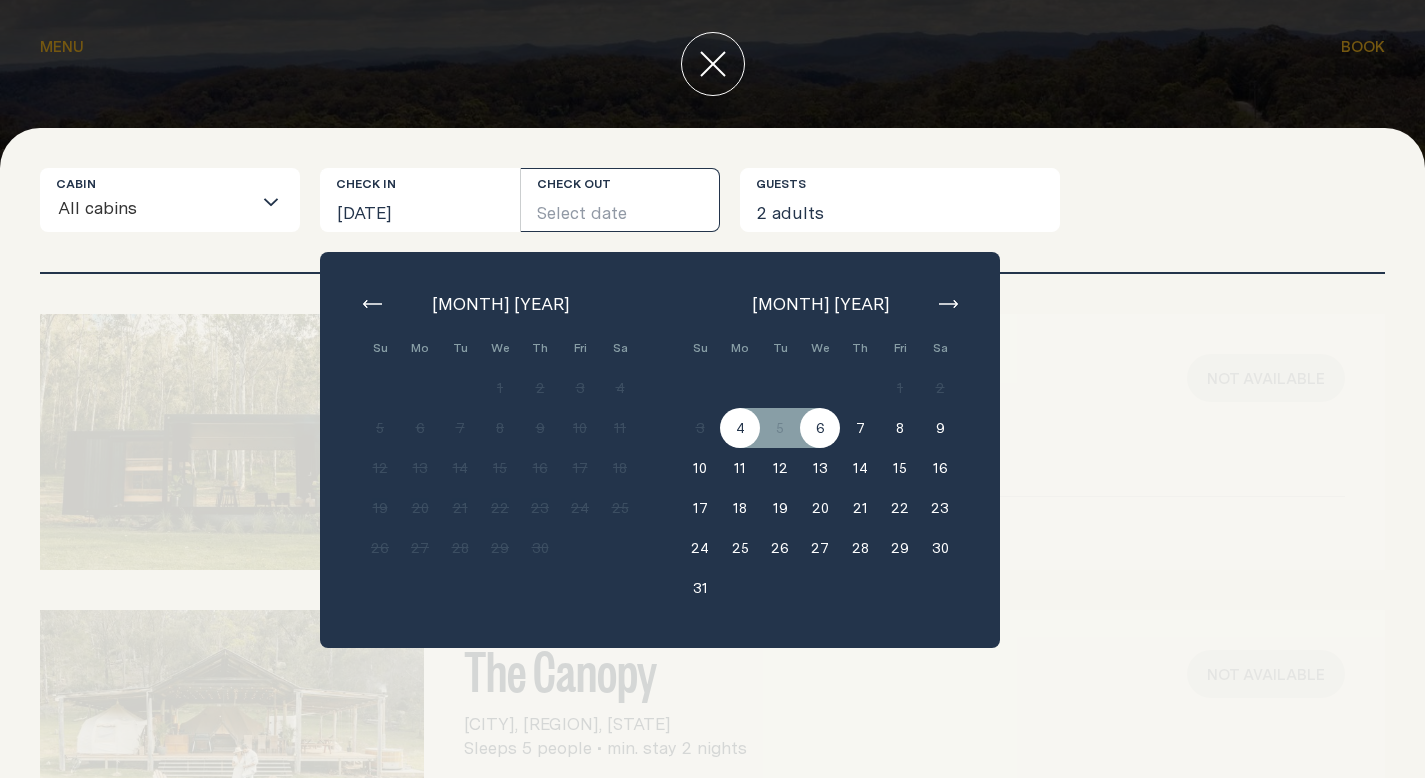 click on "6" at bounding box center [820, 428] 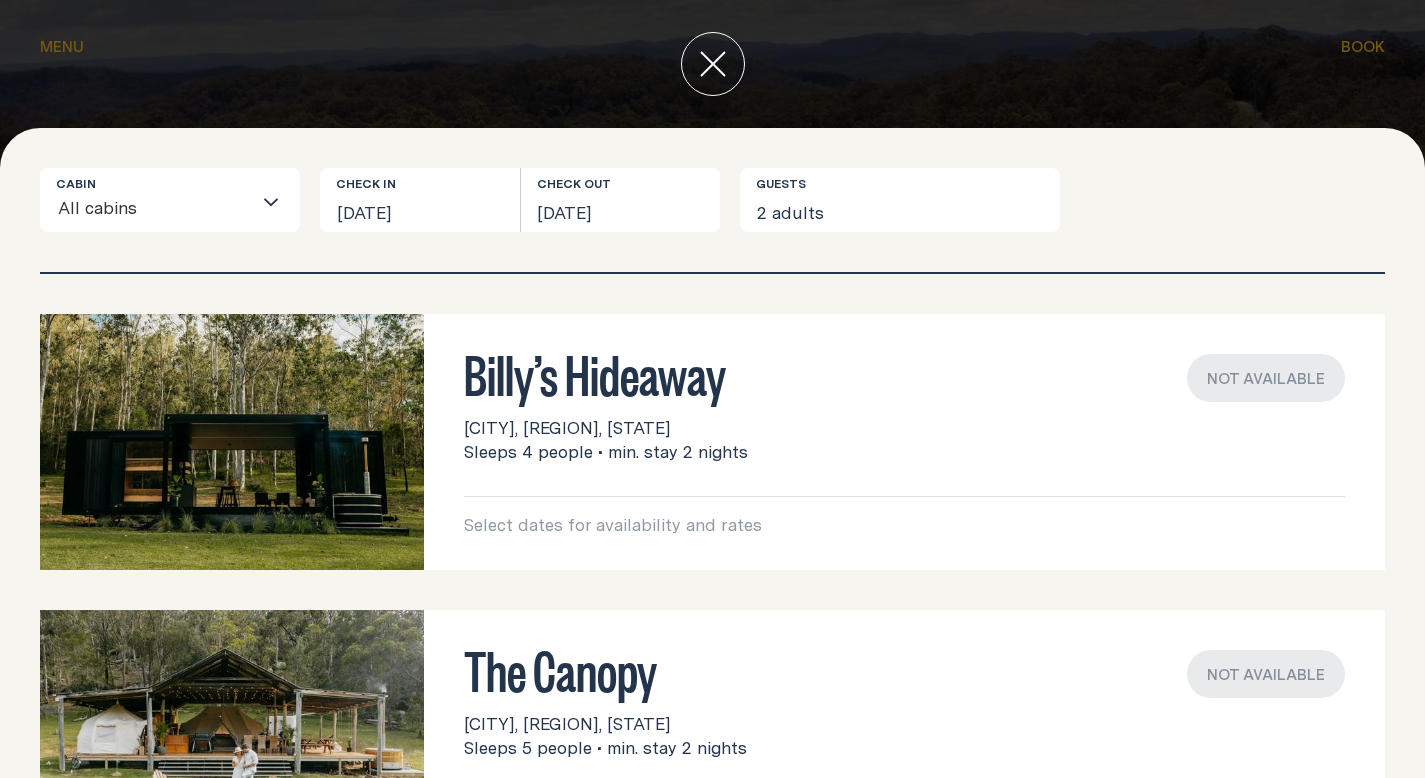 click at bounding box center (232, 442) 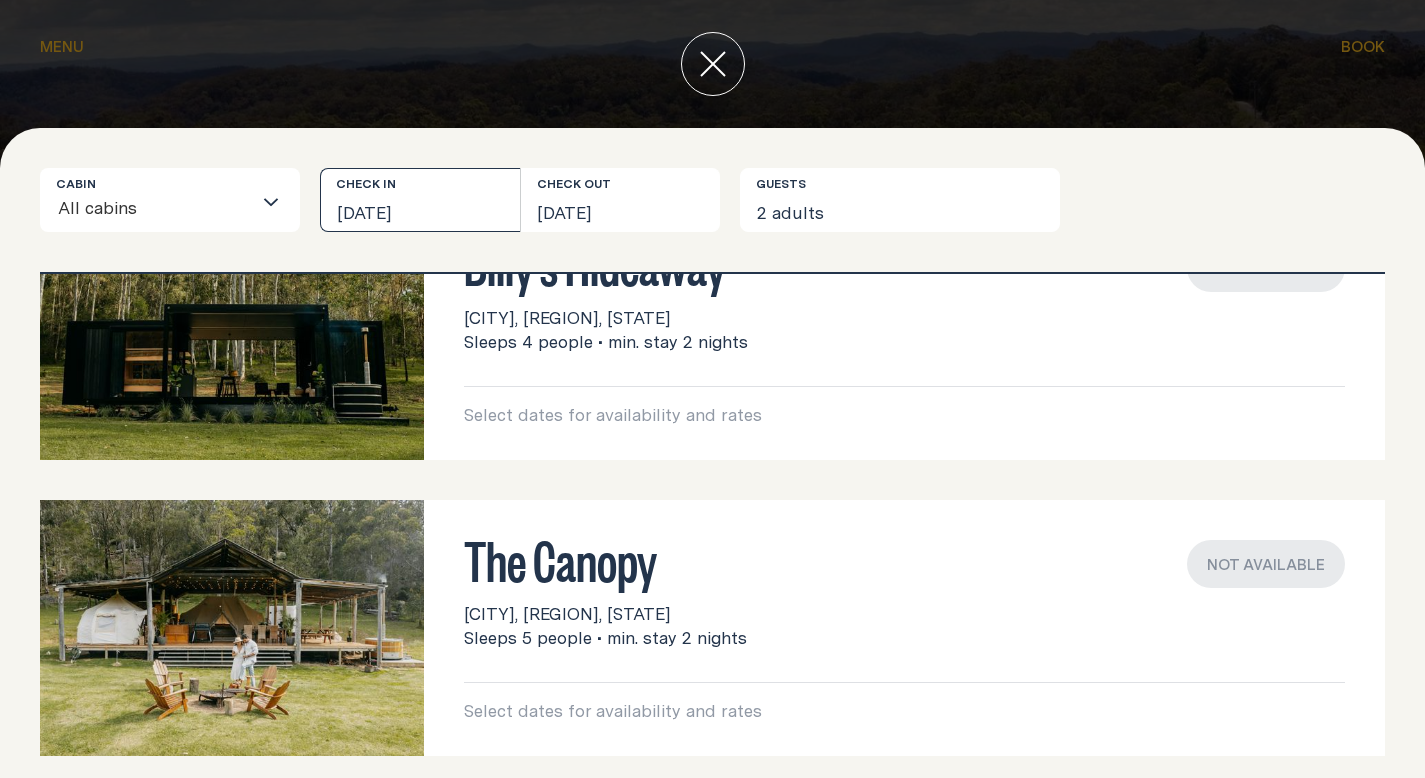 click on "[DATE]" at bounding box center [420, 200] 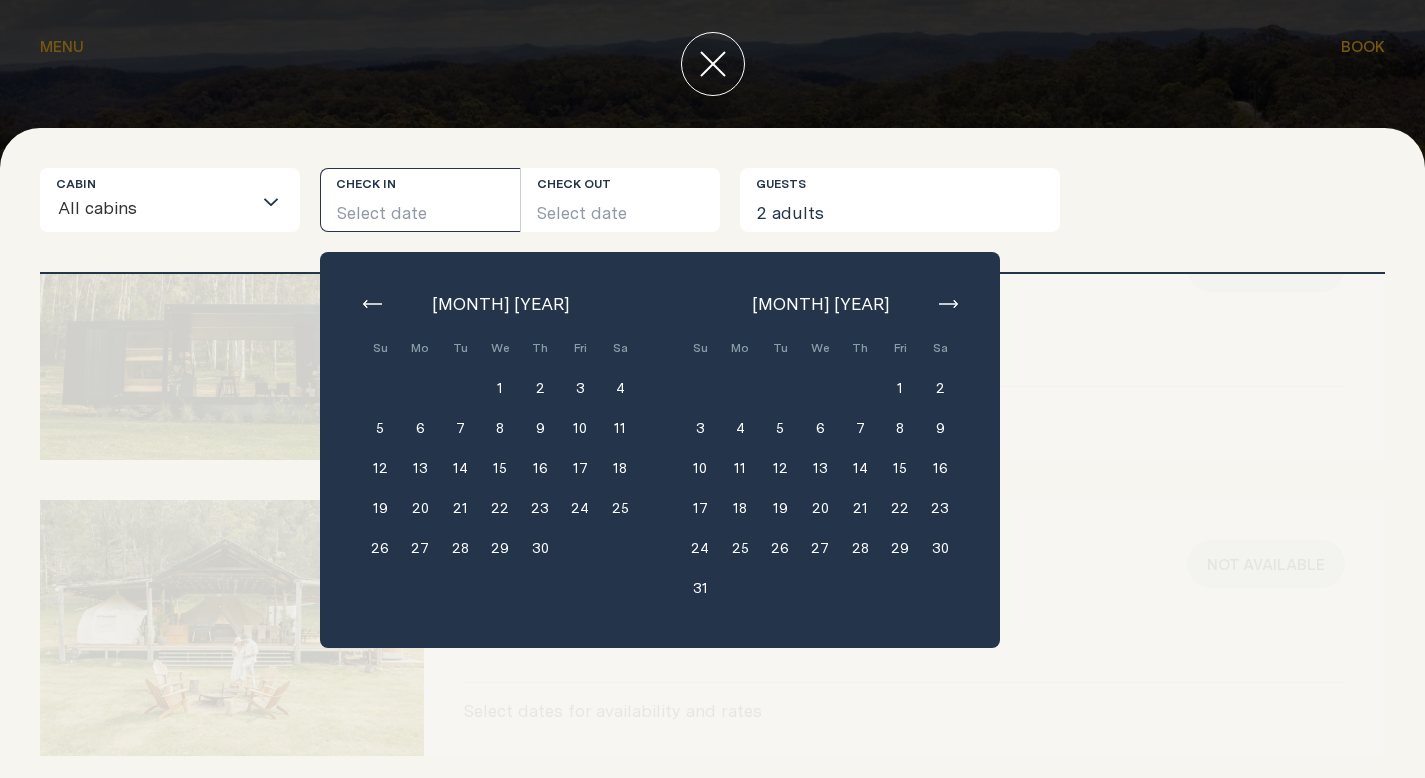 click at bounding box center [194, 210] 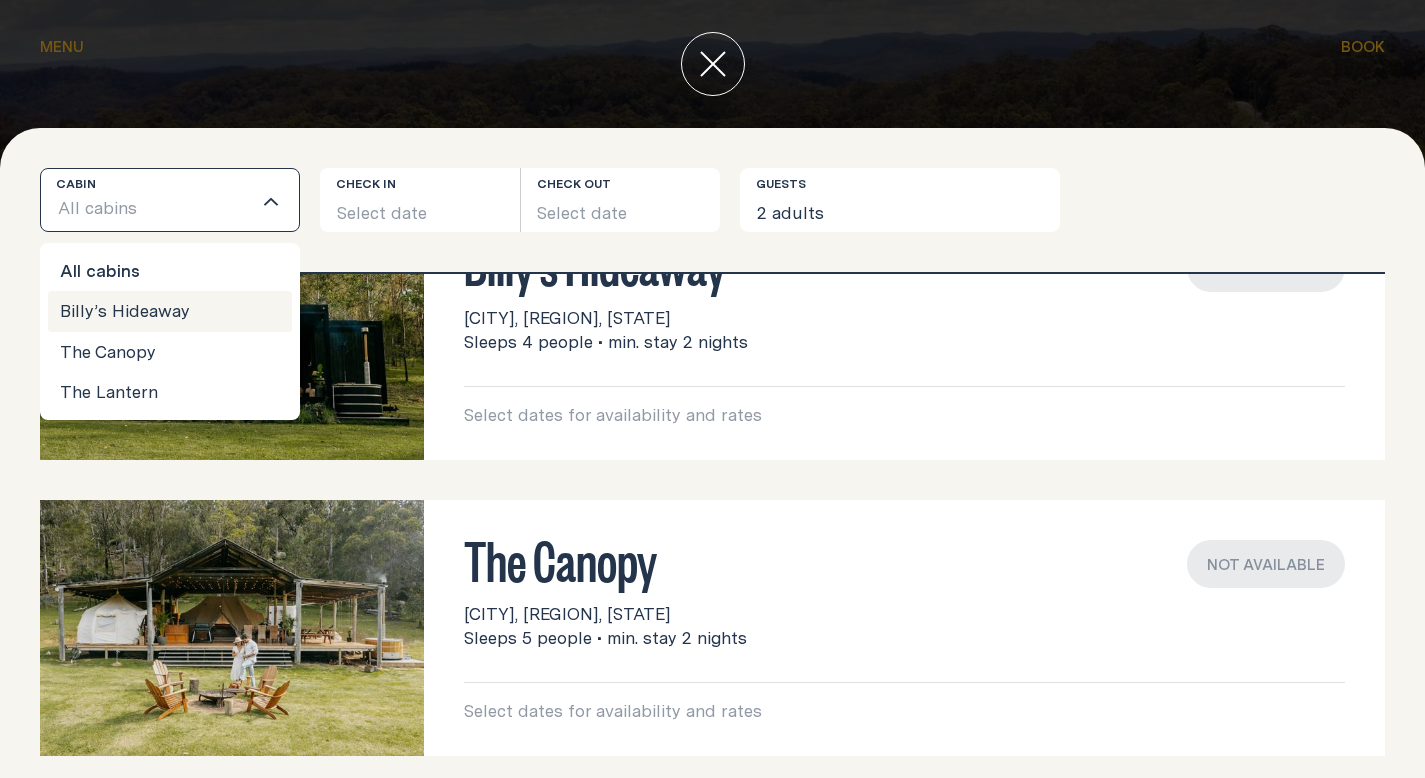 click on "Billy’s Hideaway" at bounding box center (170, 311) 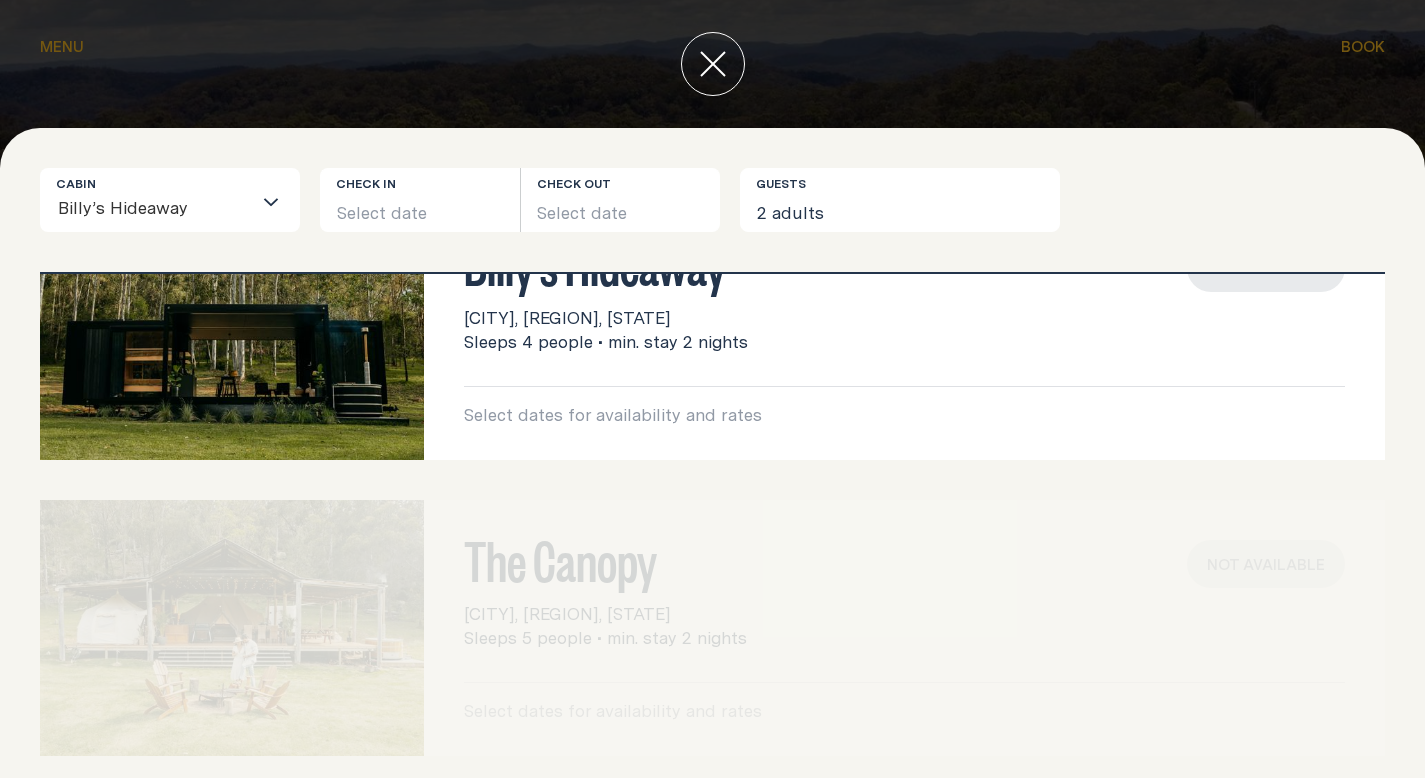 click on "Select dates for availability and rates" at bounding box center [904, 415] 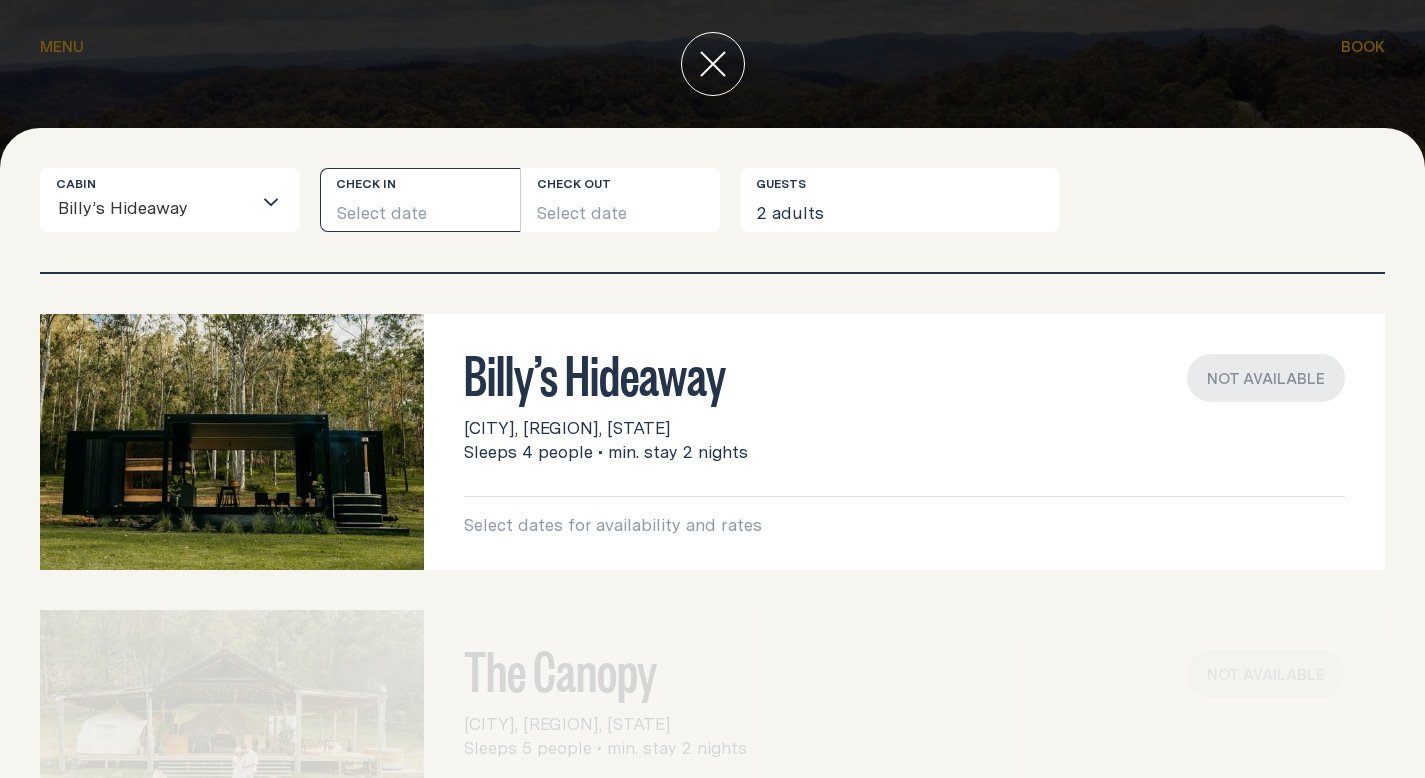 click on "Select date" at bounding box center [420, 200] 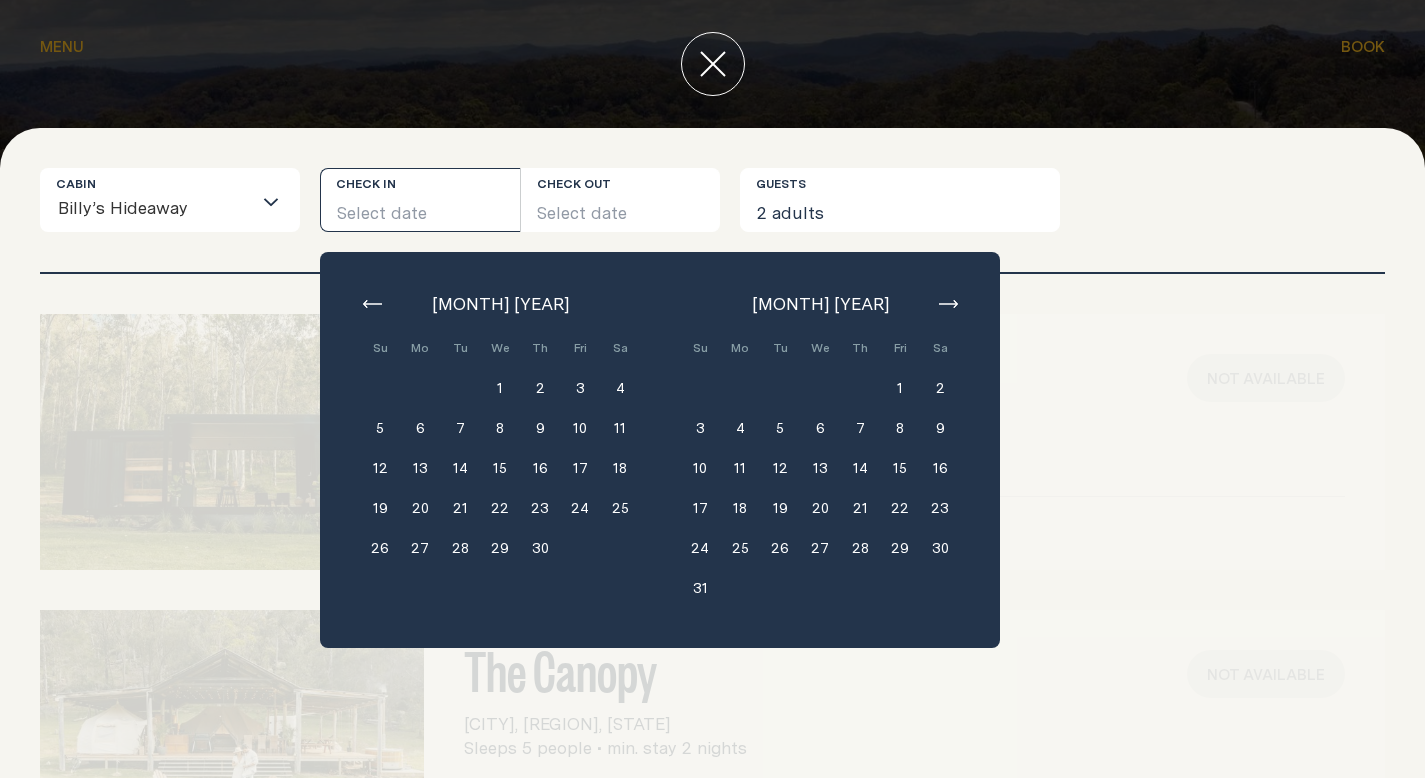 click on "1" at bounding box center (500, 388) 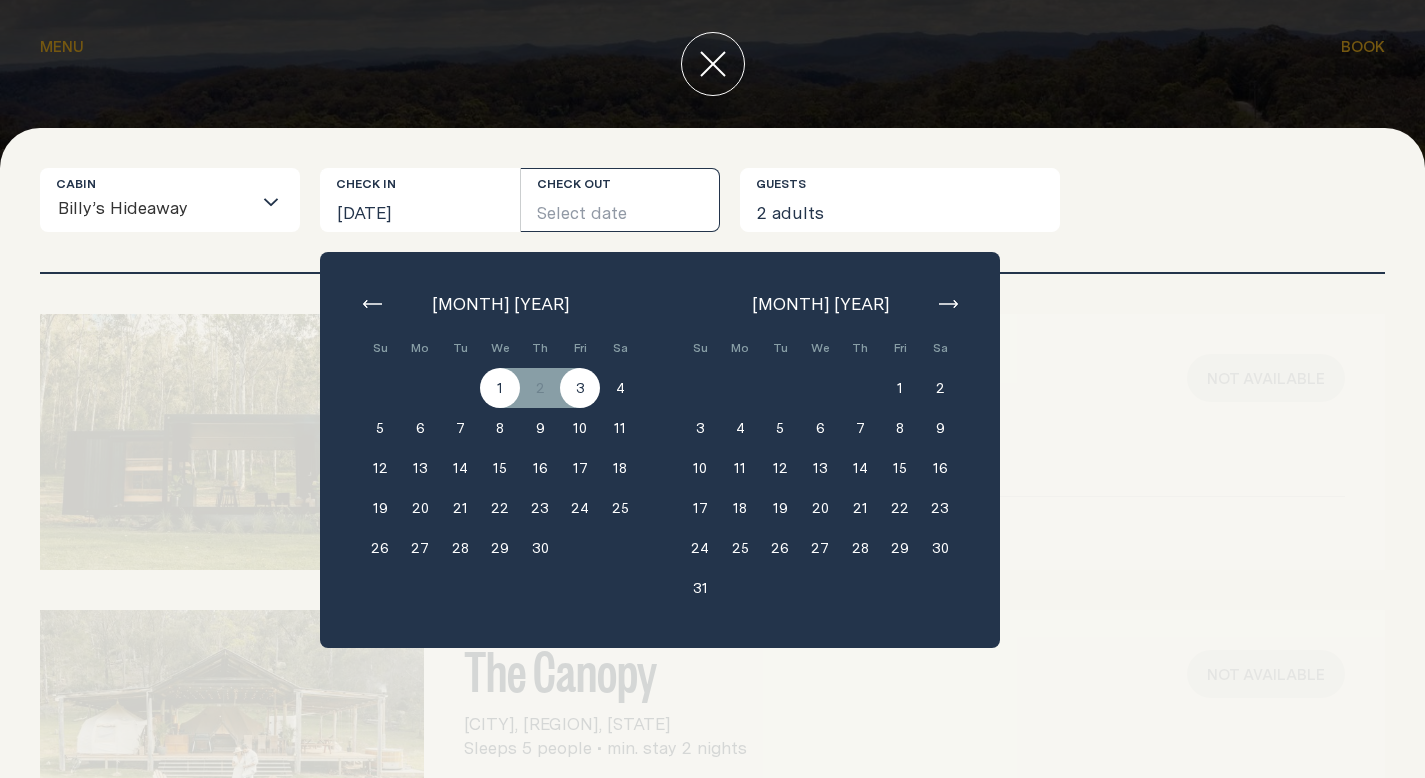 click on "3" at bounding box center (580, 388) 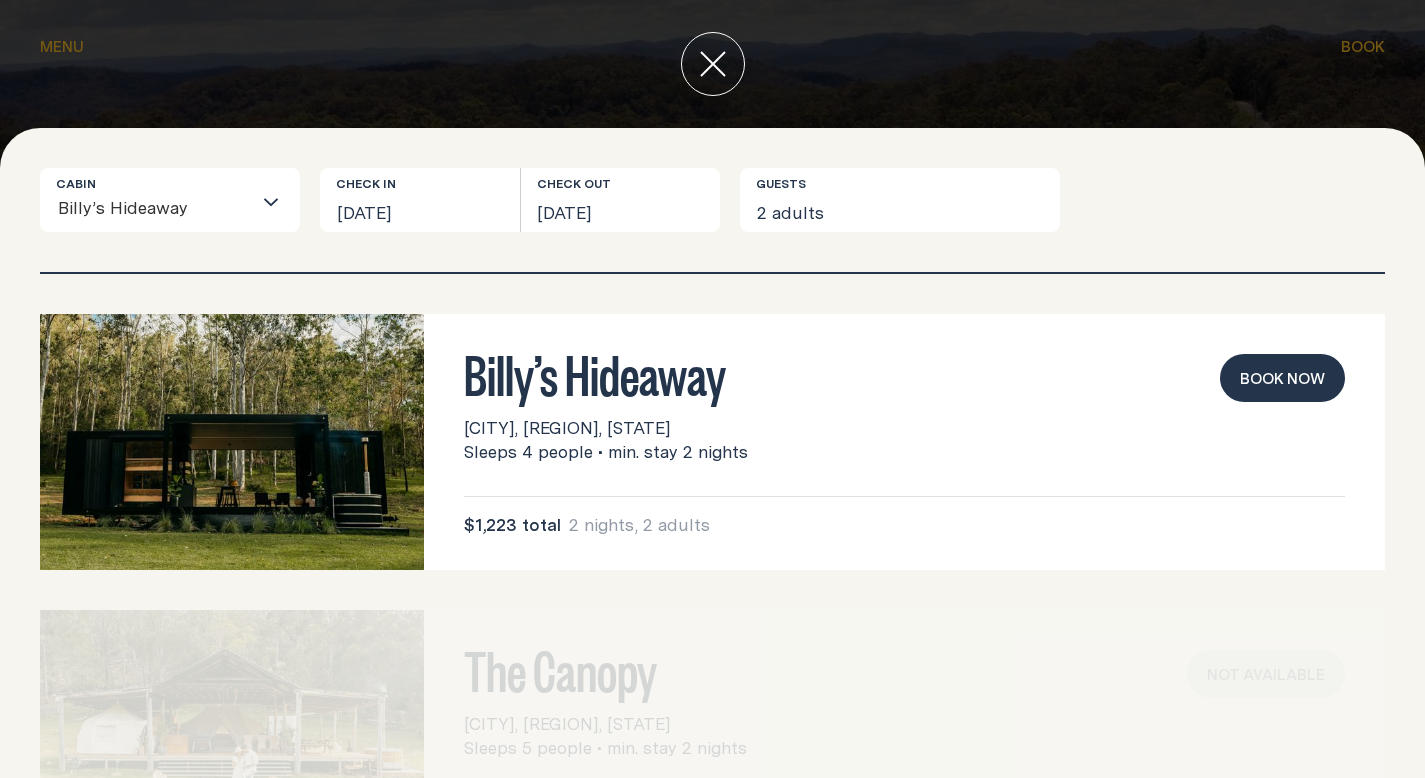 click on "Book now" at bounding box center [1282, 378] 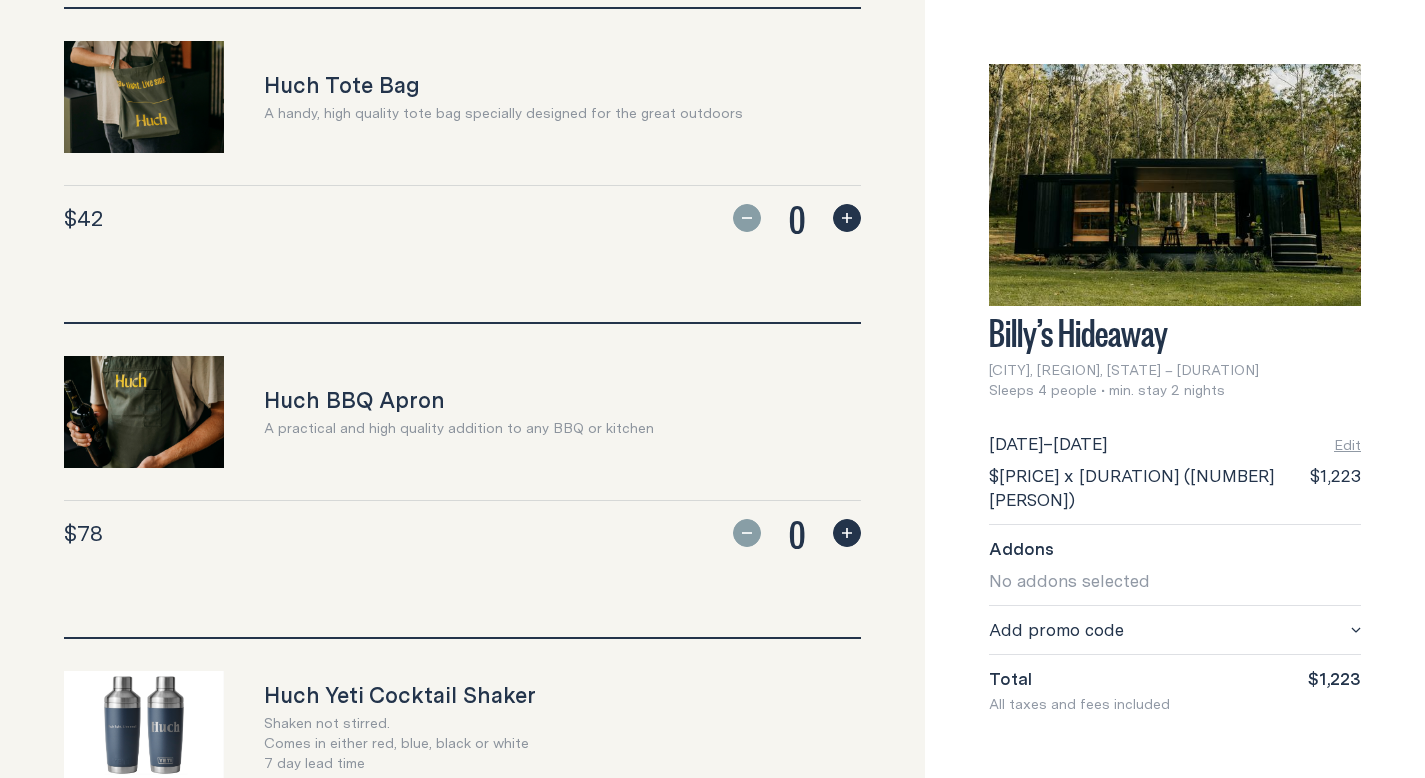 scroll, scrollTop: 843, scrollLeft: 0, axis: vertical 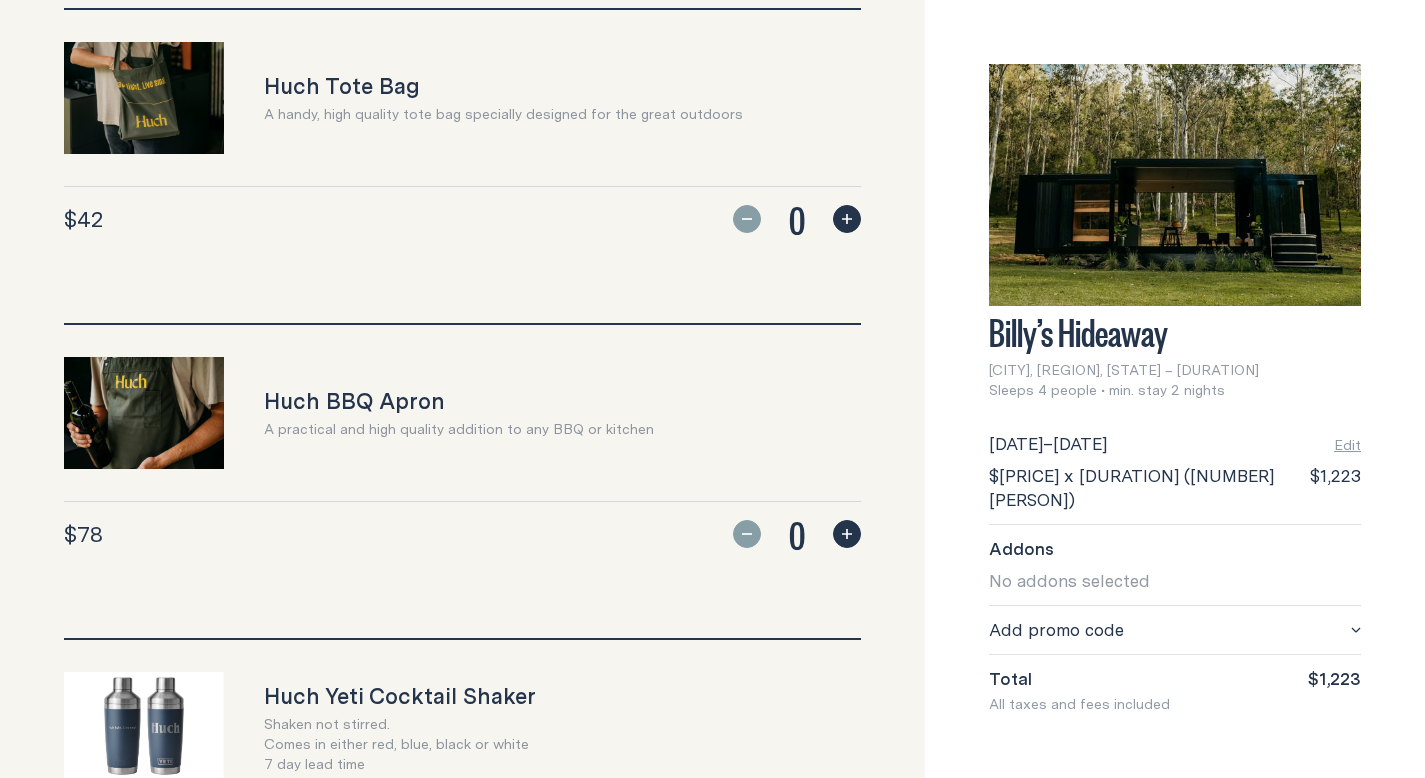 click at bounding box center [1175, 185] 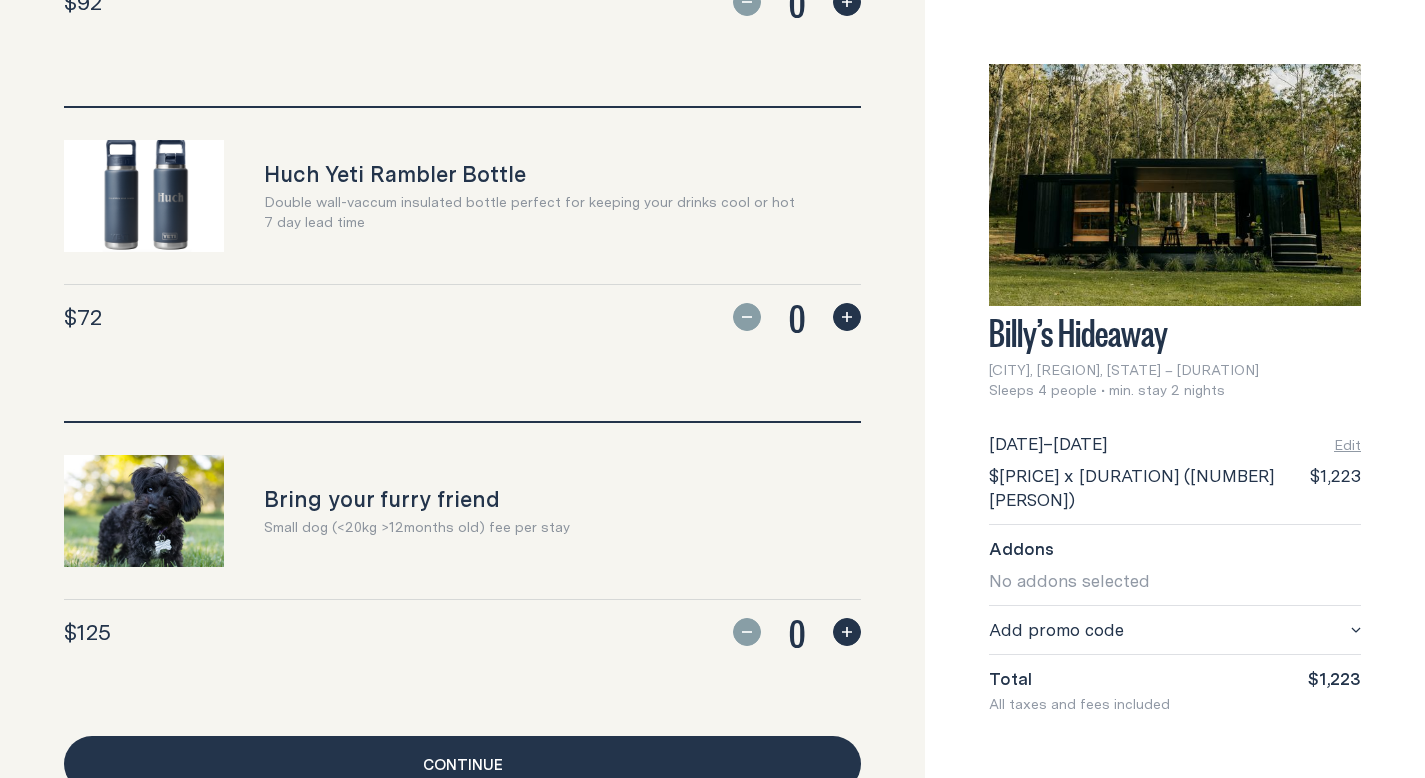 scroll, scrollTop: 1912, scrollLeft: 0, axis: vertical 